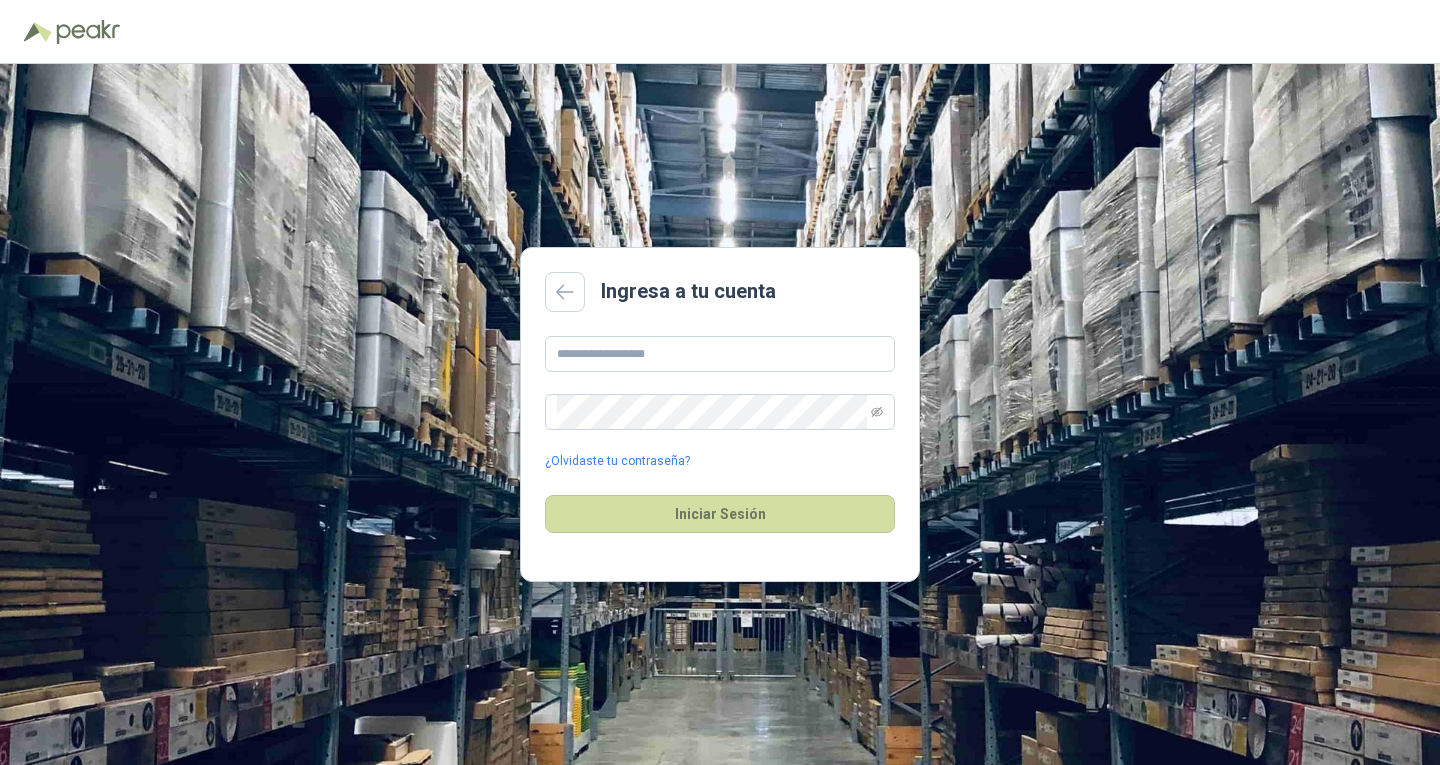 scroll, scrollTop: 0, scrollLeft: 0, axis: both 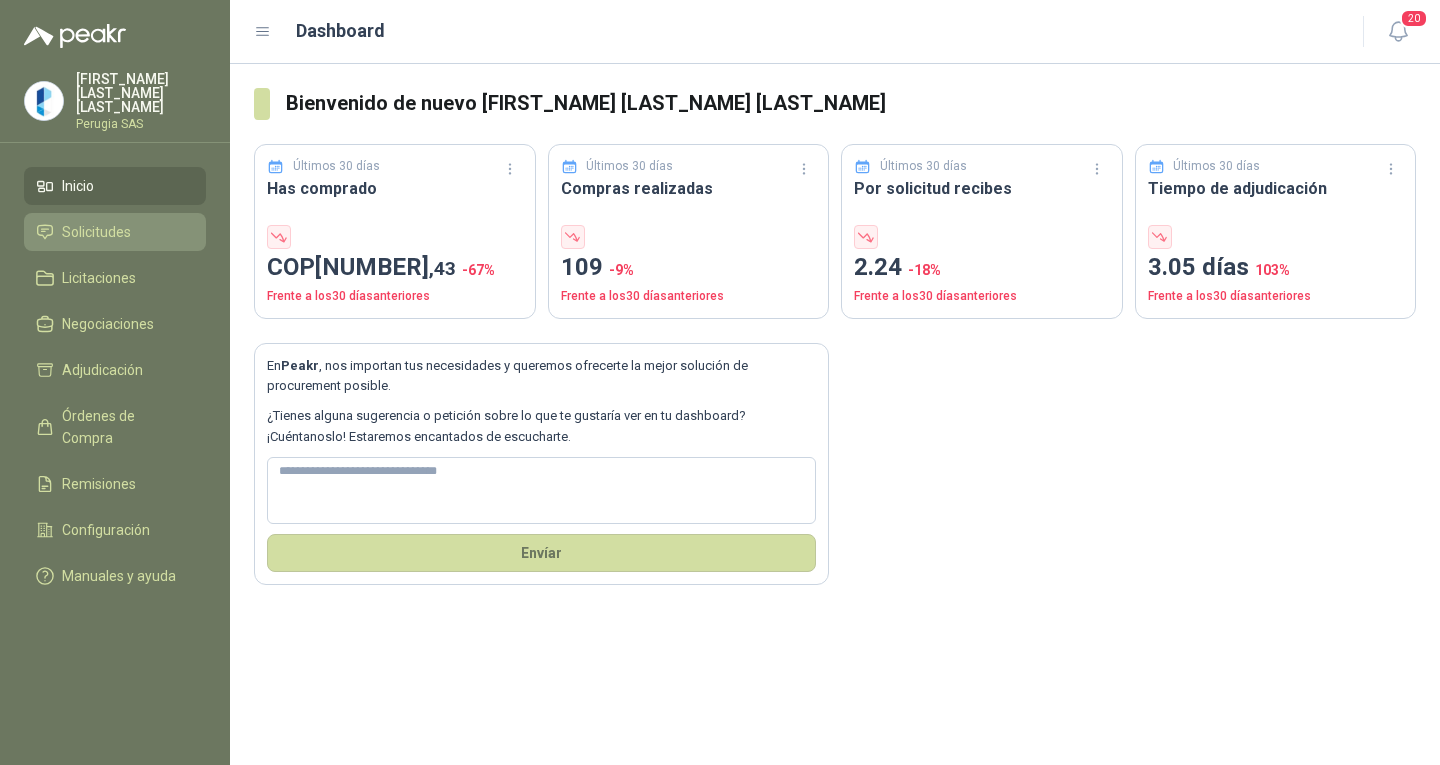 click on "Solicitudes" at bounding box center [115, 232] 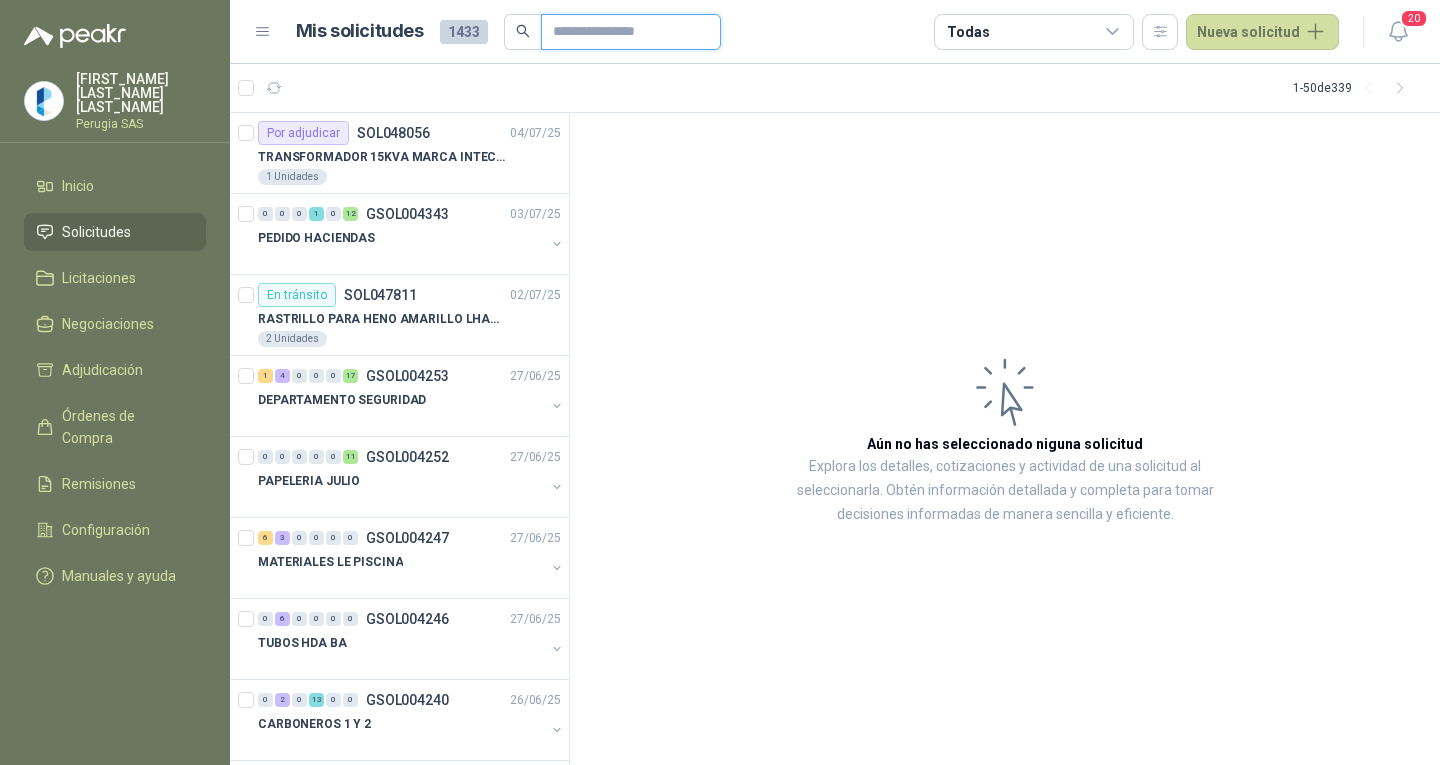 click at bounding box center [623, 32] 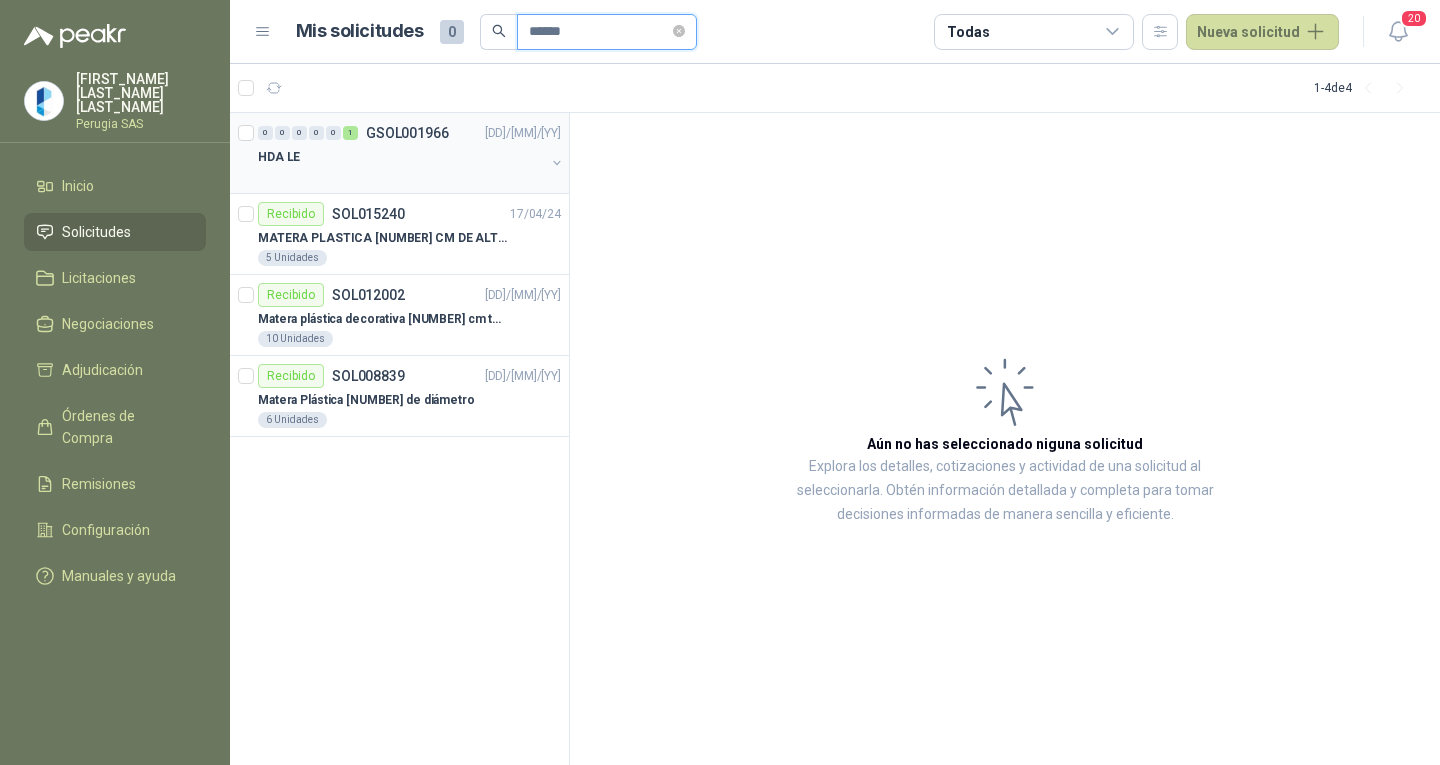 type on "******" 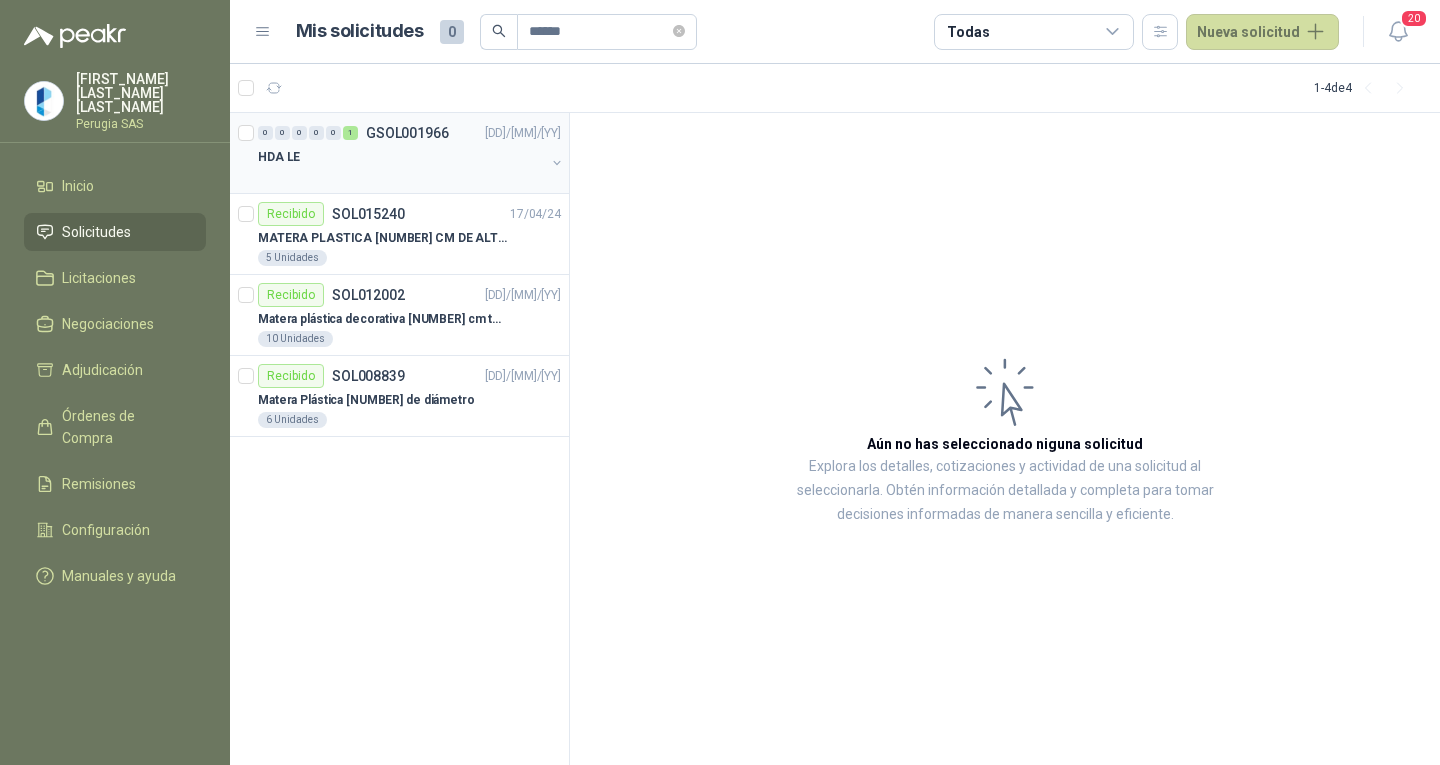 click on "0 0 0 0 0 1 [CODE] [DD]/[MM]/[YY]" at bounding box center (411, 133) 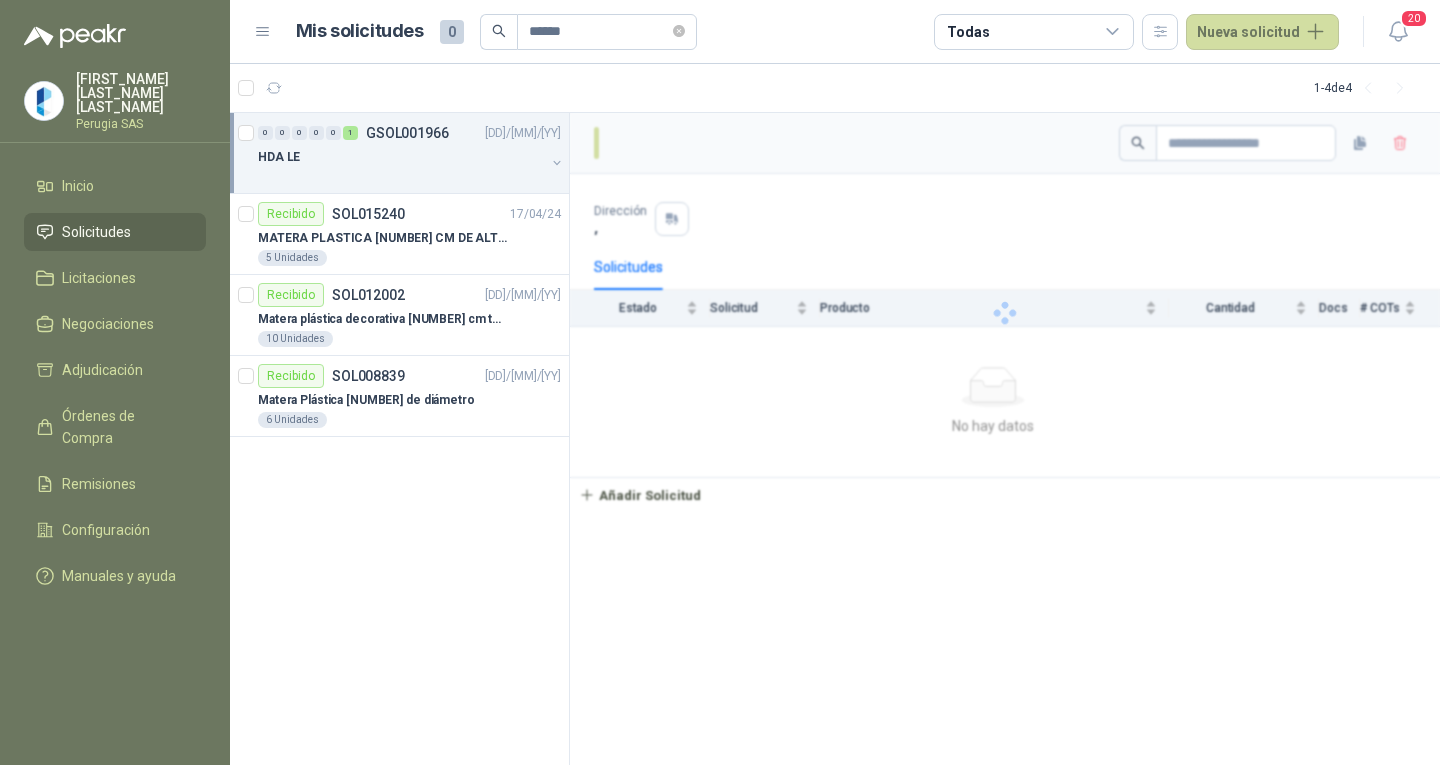 click on "0 0 0 0 0 1 [CODE] [DD]/[MM]/[YY]" at bounding box center [411, 133] 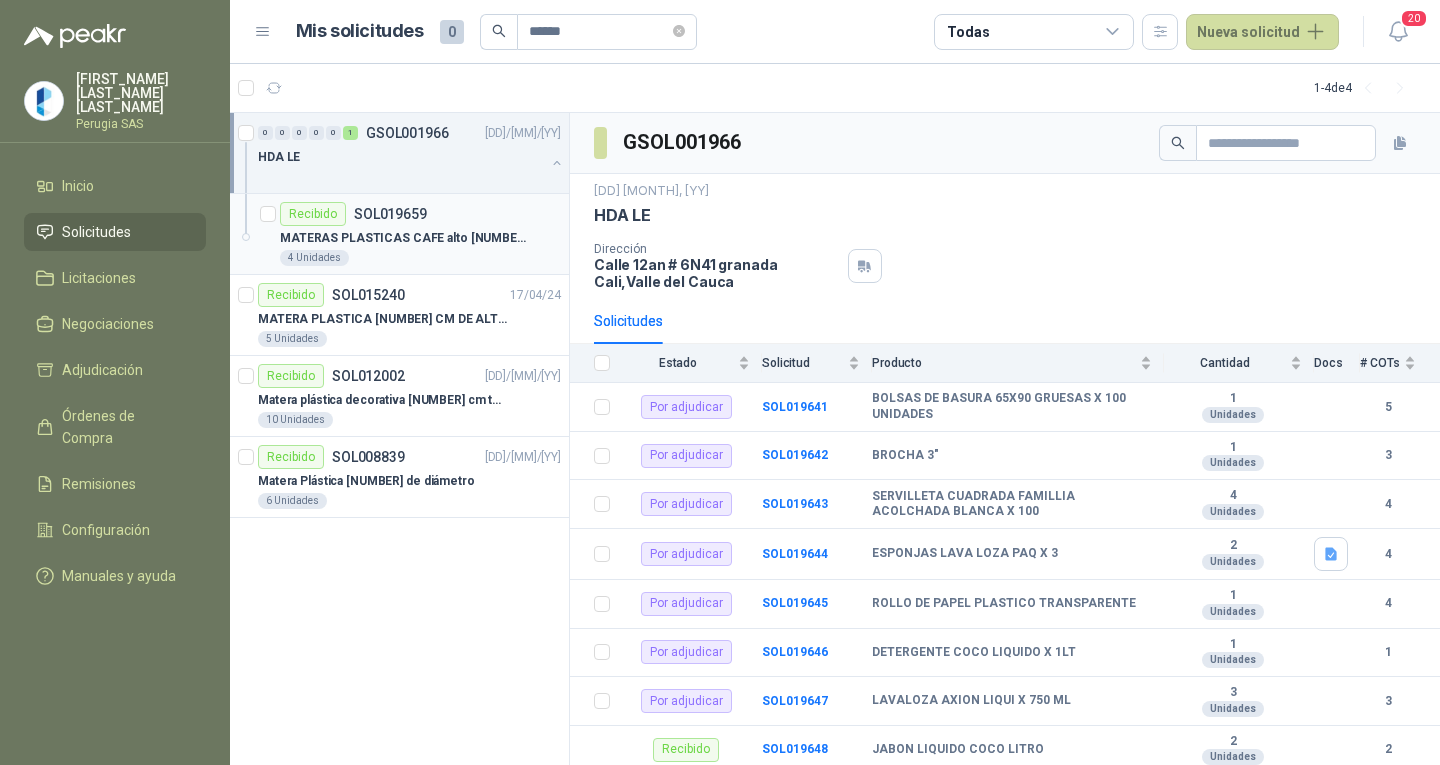 click on "4   Unidades" at bounding box center [420, 258] 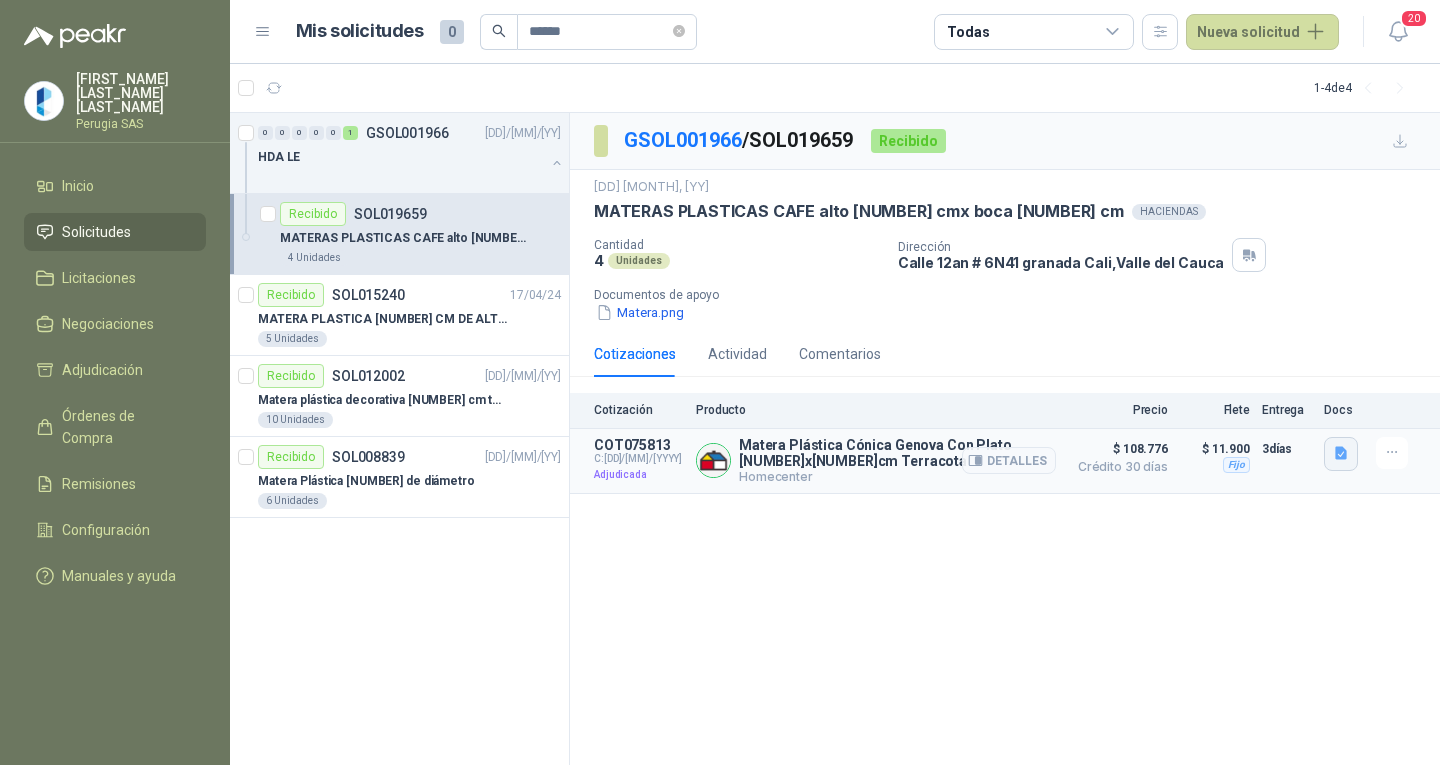 click at bounding box center (1341, 453) 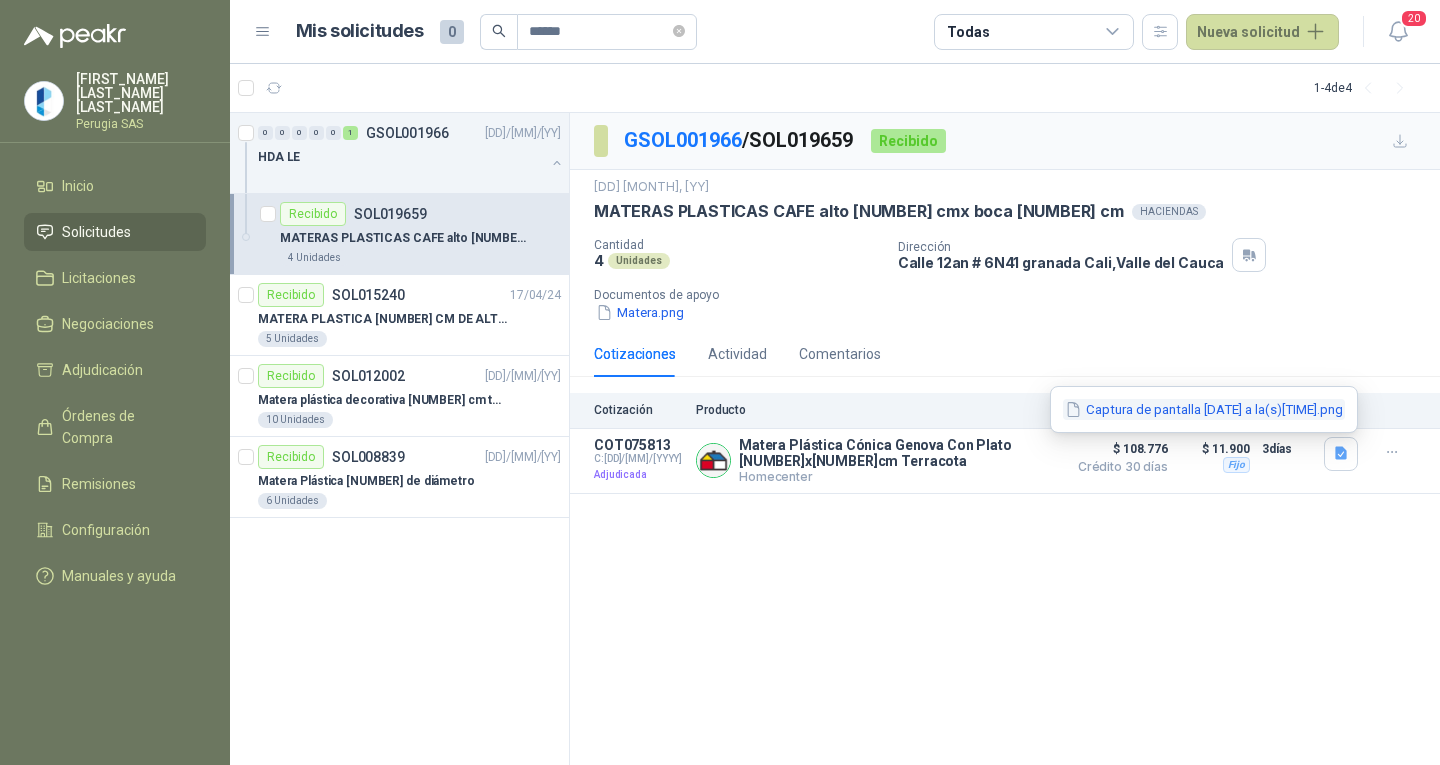 click on "Captura de pantalla [DATE] a la(s)[TIME].png" at bounding box center [1204, 409] 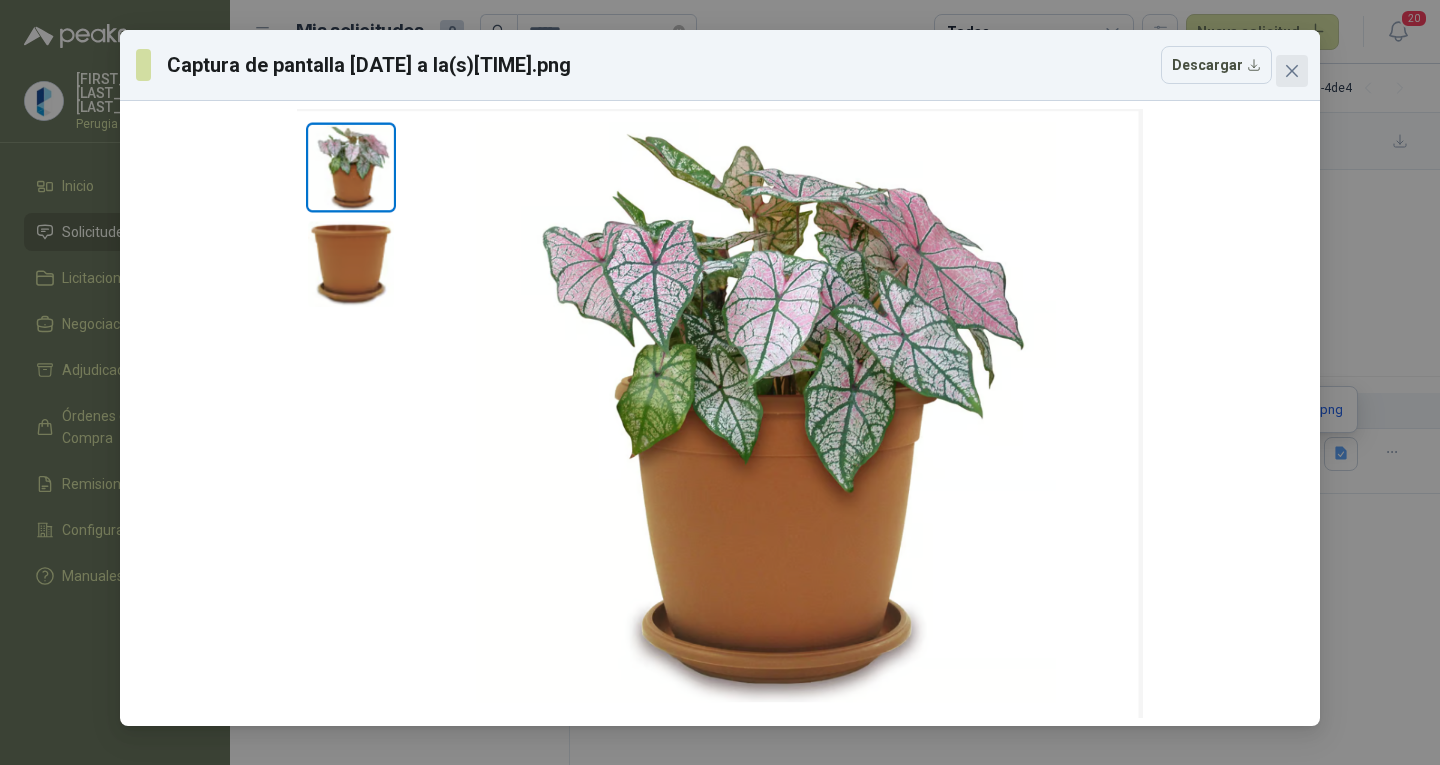 click at bounding box center [1292, 71] 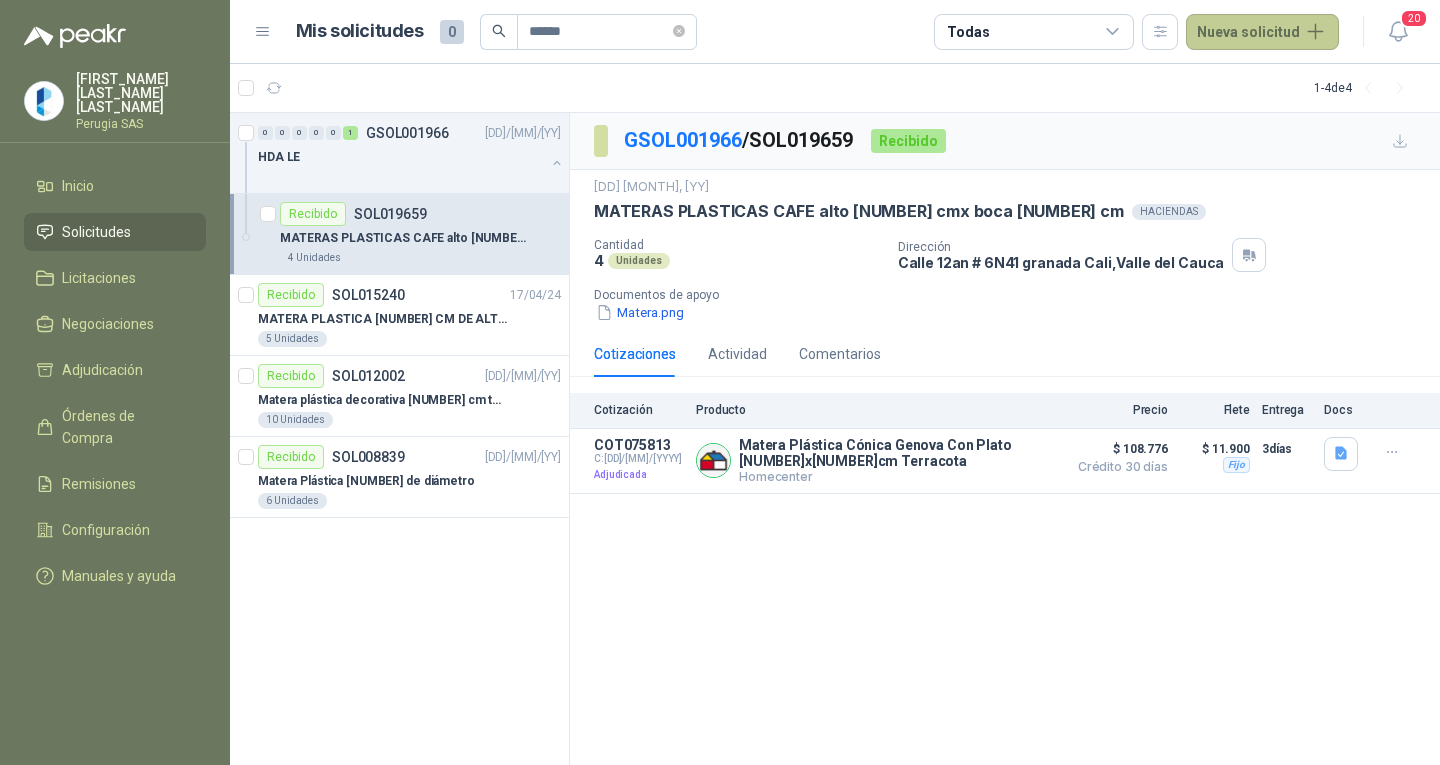 click on "Nueva solicitud" at bounding box center (1262, 32) 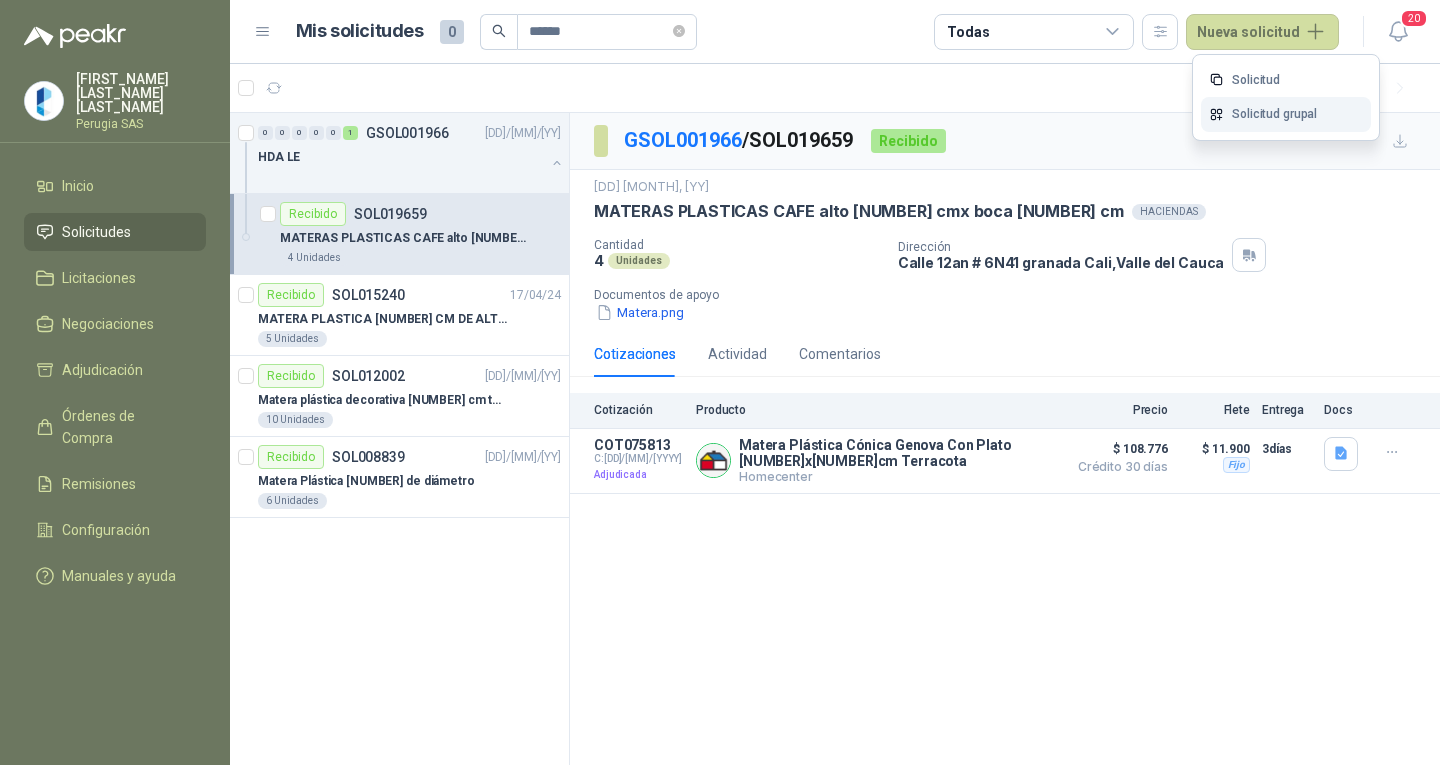 click on "Solicitud grupal" at bounding box center (1286, 114) 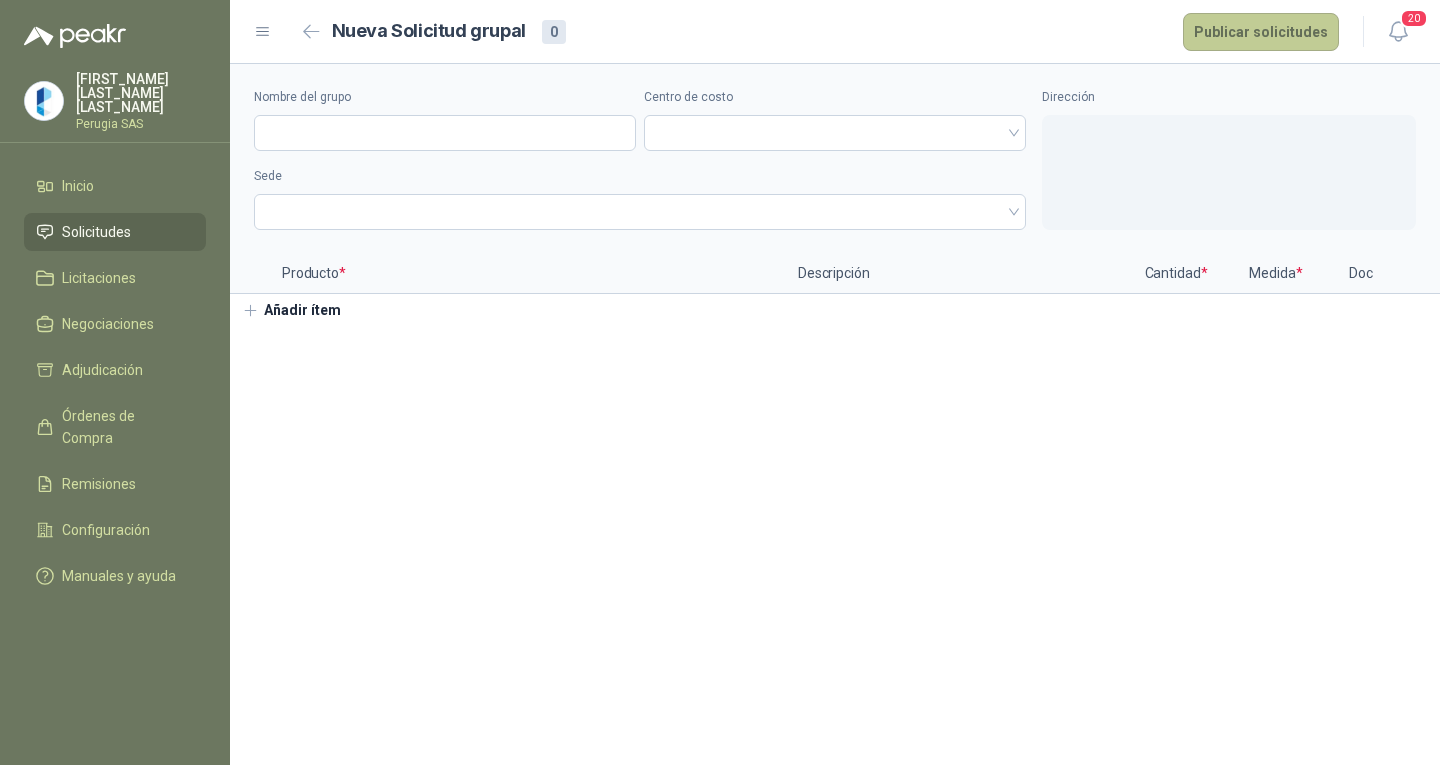 click on "Publicar solicitudes" at bounding box center [1261, 32] 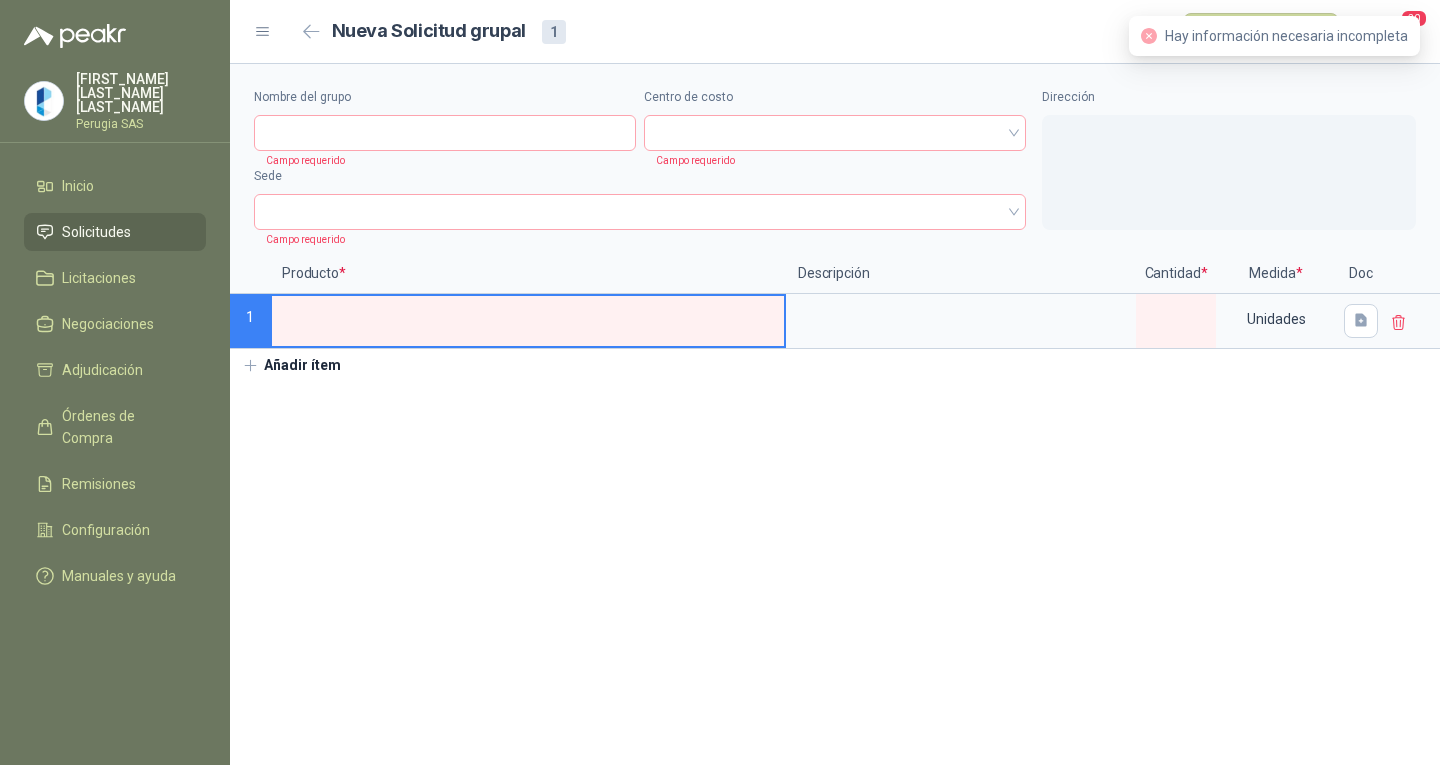 click on "Solicitudes" at bounding box center (115, 232) 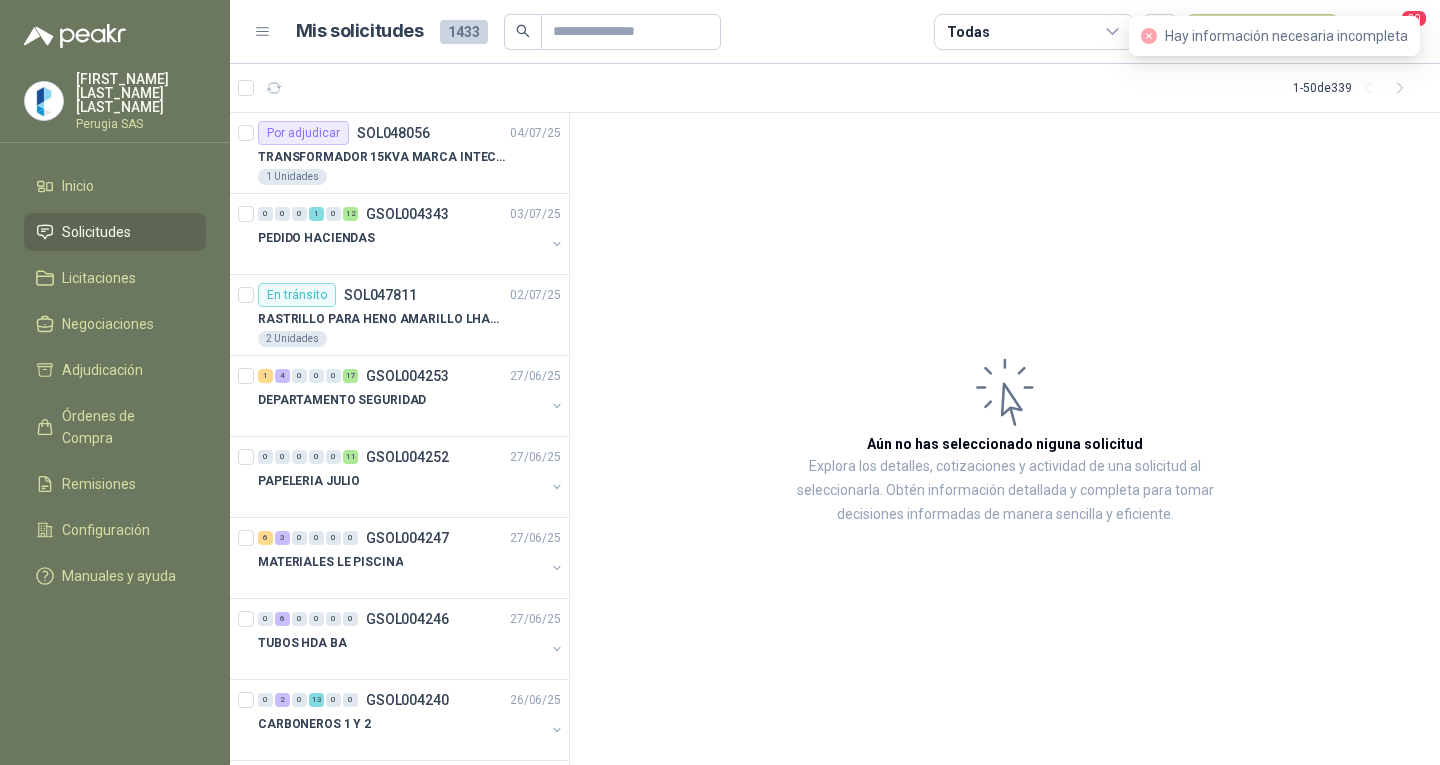 click on "Hay información necesaria incompleta" at bounding box center (1274, 36) 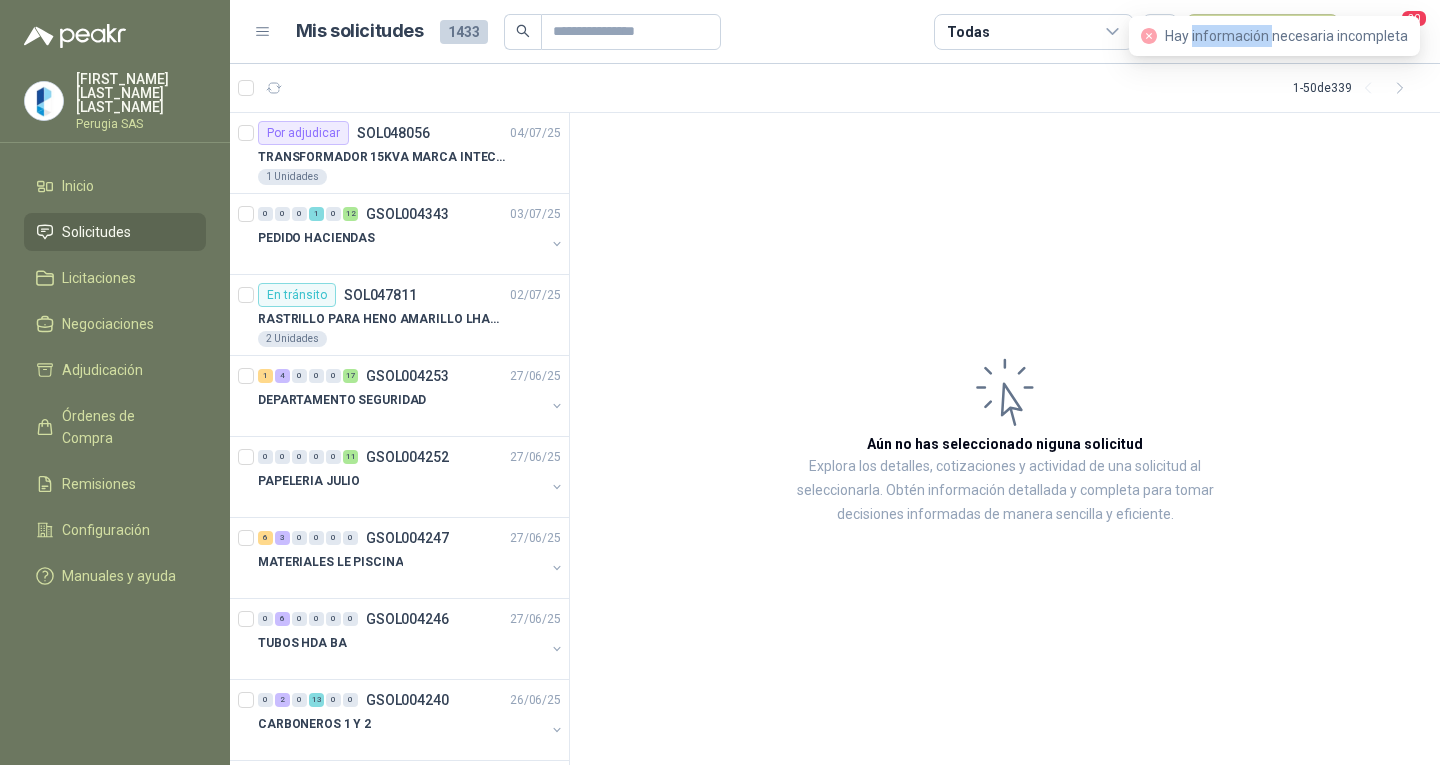 click on "Hay información necesaria incompleta" at bounding box center (1274, 36) 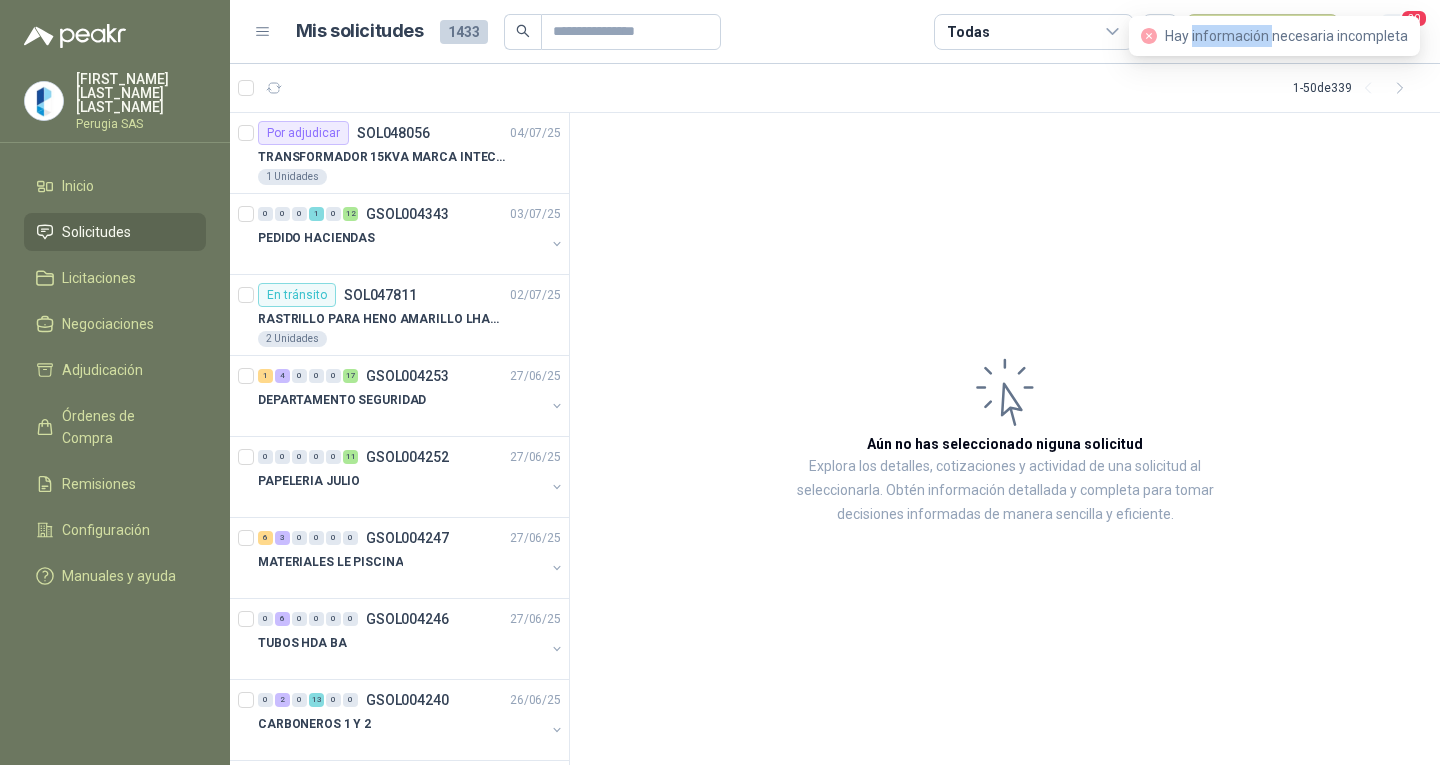 click on "20" at bounding box center (1414, 18) 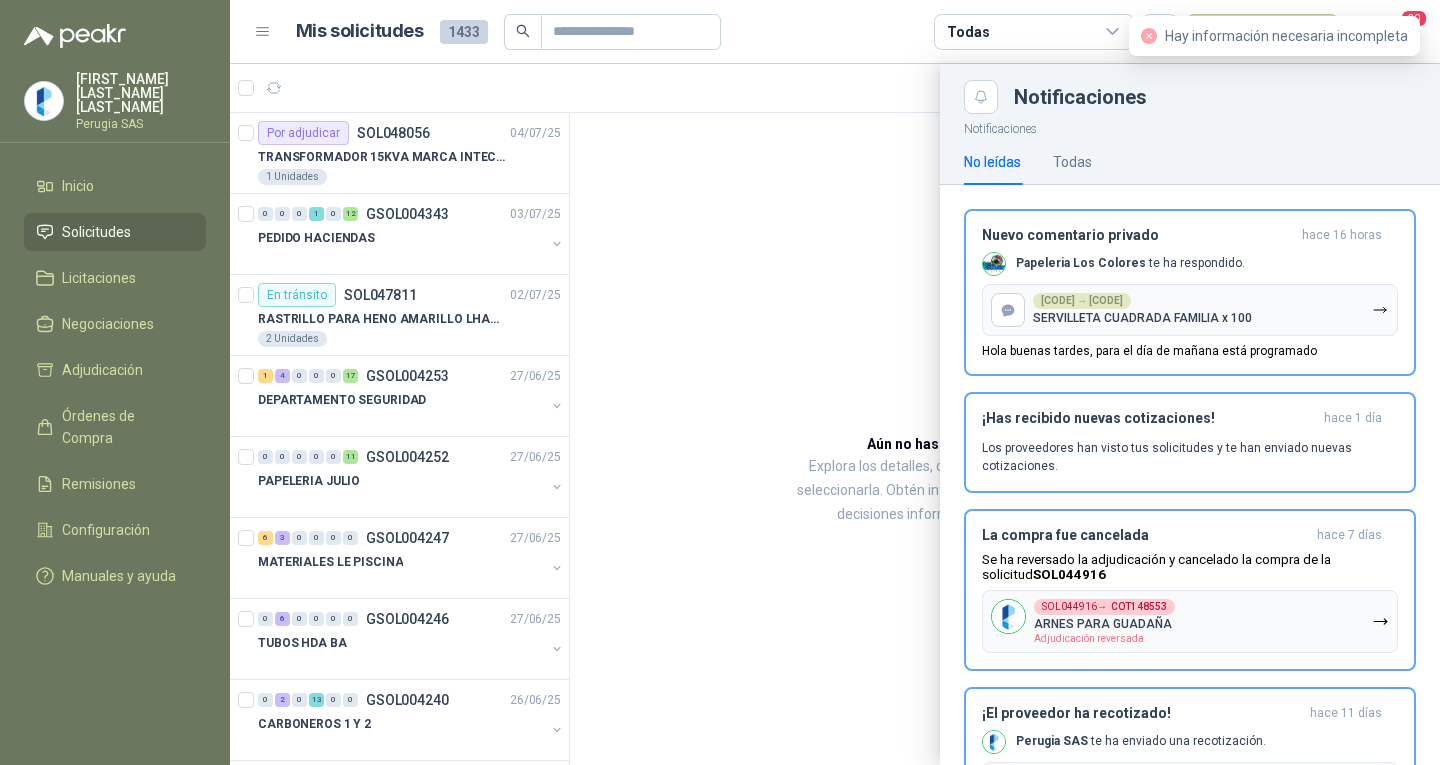 click at bounding box center (835, 414) 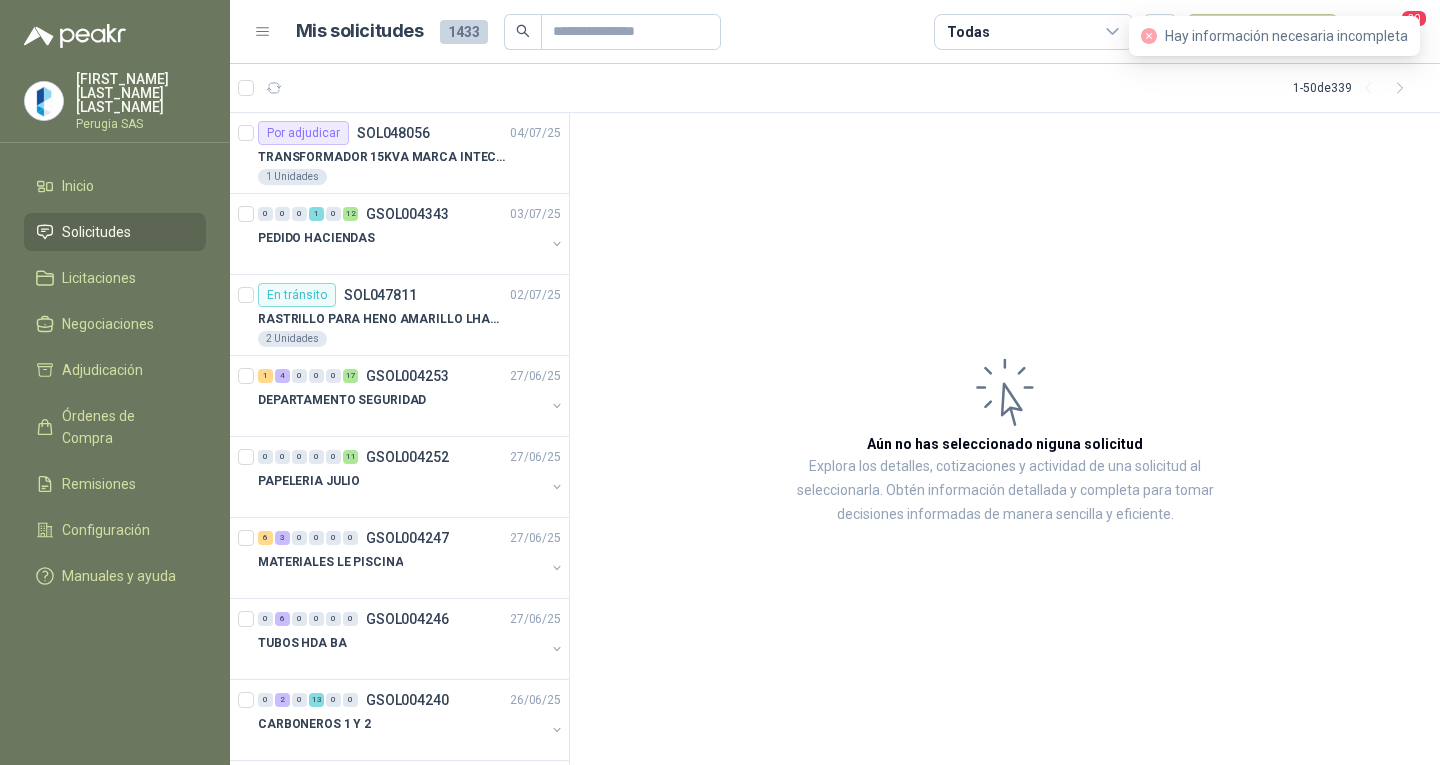 click on "Hay información necesaria incompleta" at bounding box center (1274, 36) 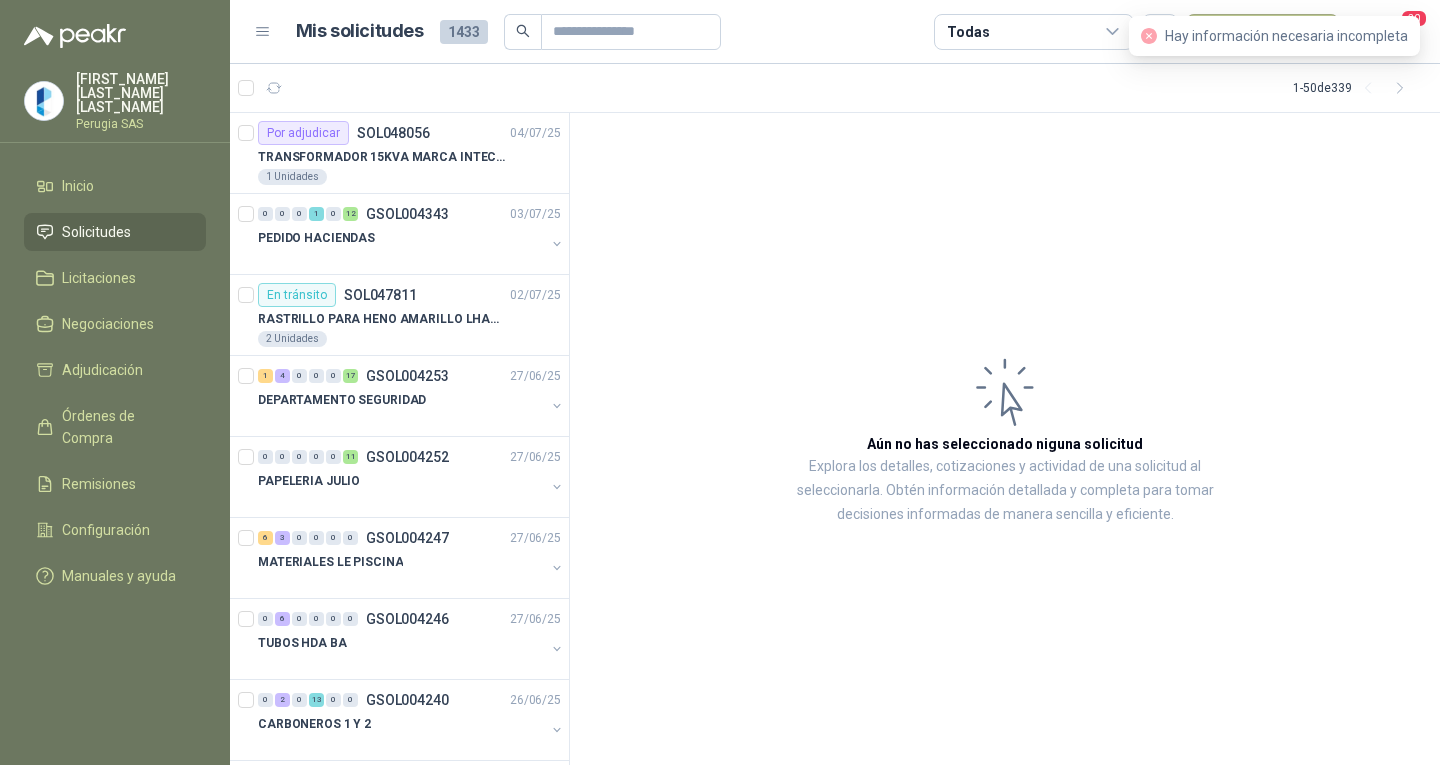 click on "Nueva solicitud" at bounding box center [1262, 32] 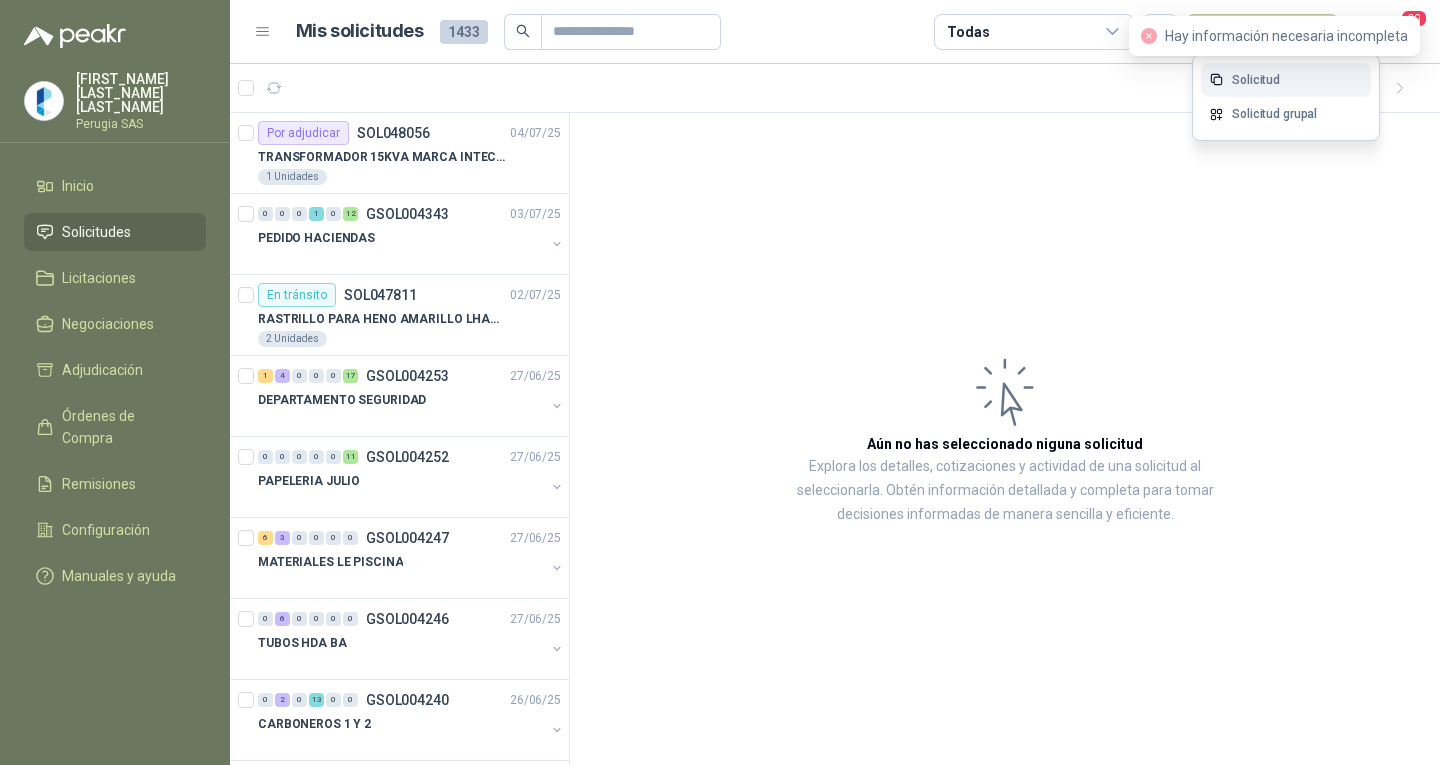 click on "Solicitud" at bounding box center [1286, 80] 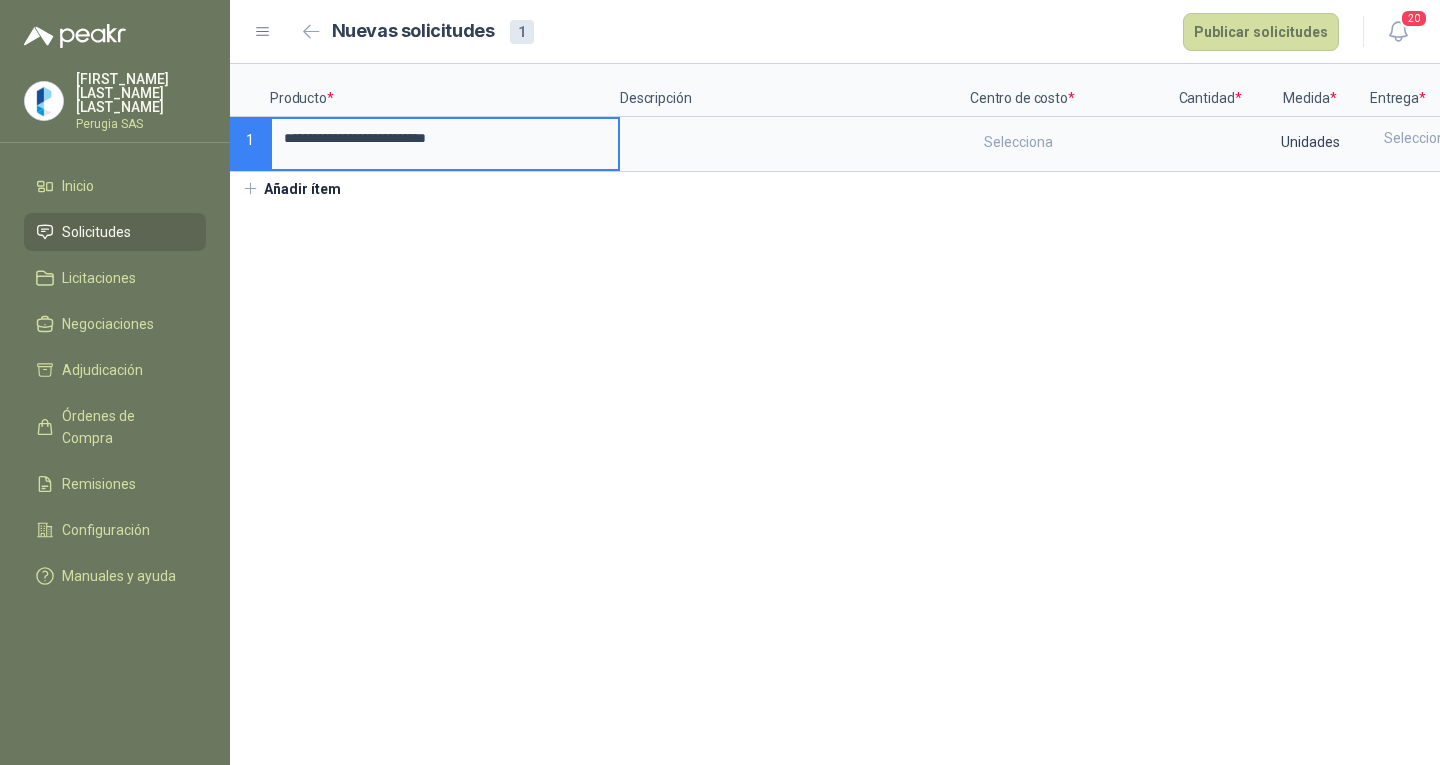 type on "**********" 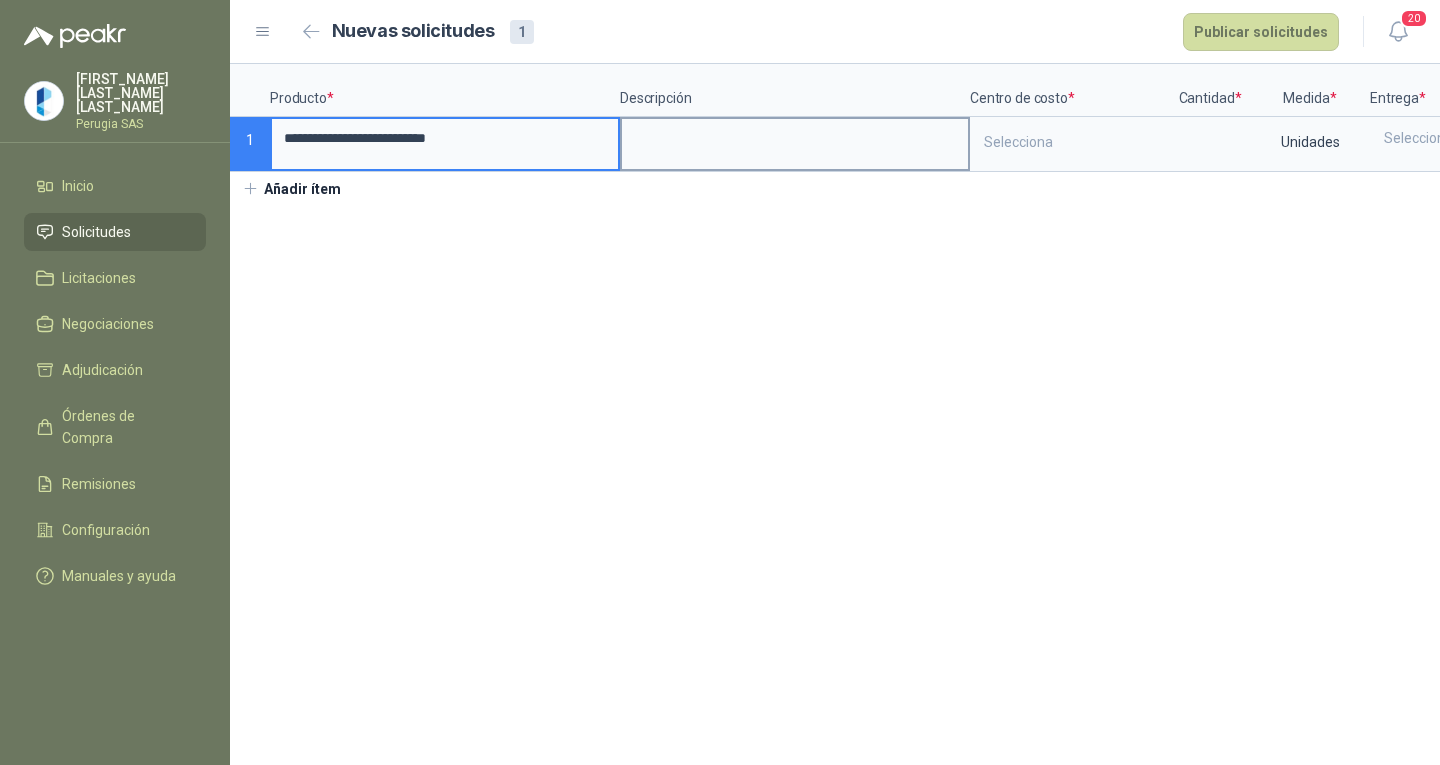 drag, startPoint x: 619, startPoint y: 144, endPoint x: 779, endPoint y: 171, distance: 162.26213 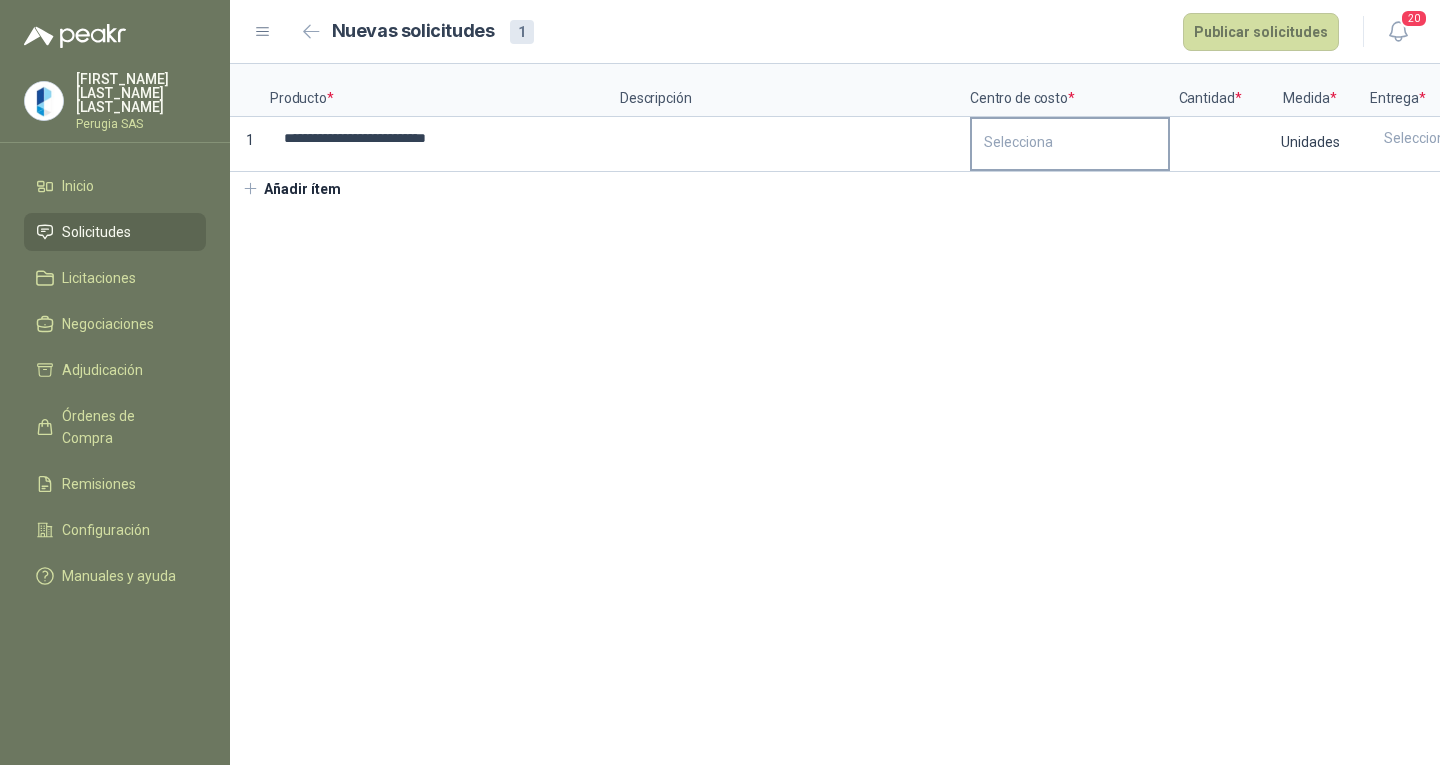 click on "Selecciona" at bounding box center (1070, 142) 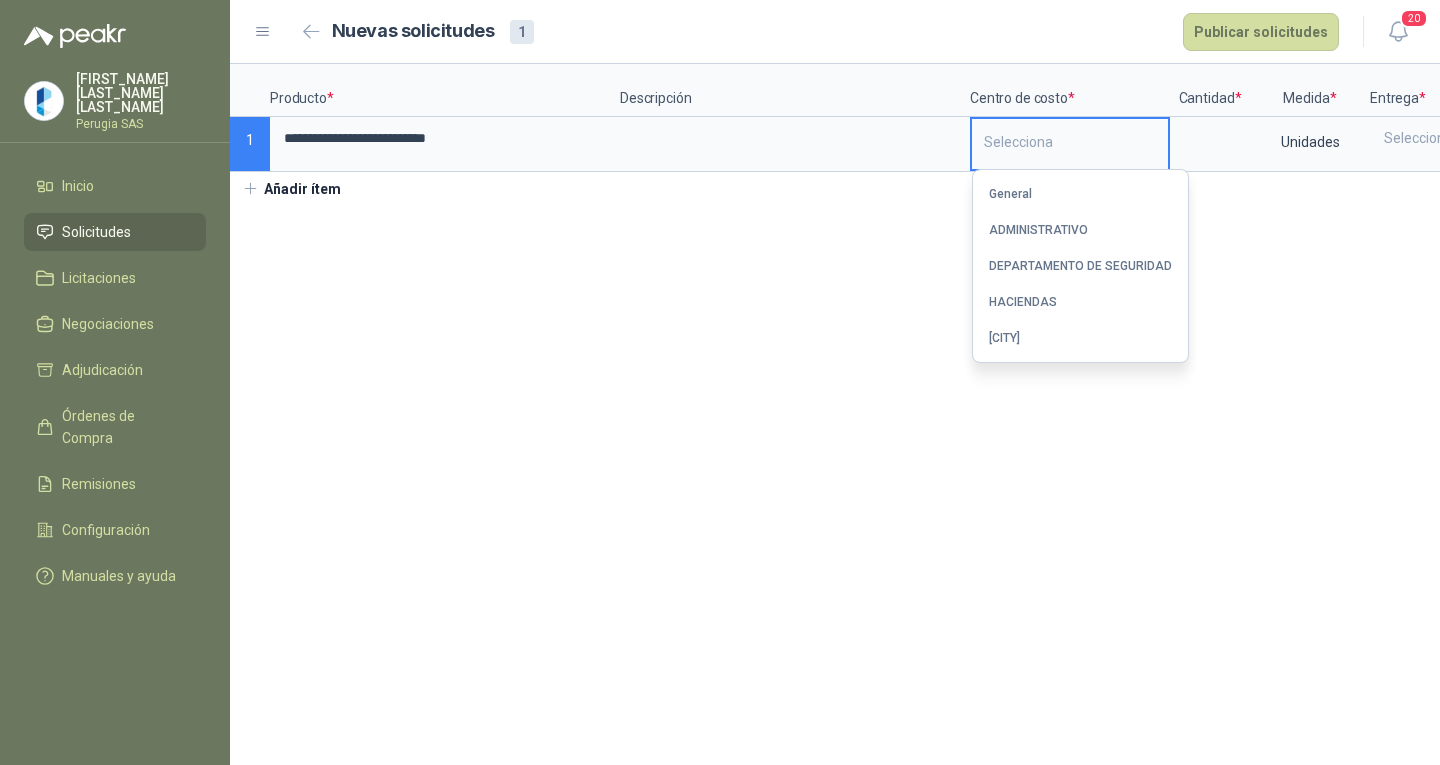 drag, startPoint x: 1029, startPoint y: 304, endPoint x: 1166, endPoint y: 190, distance: 178.22739 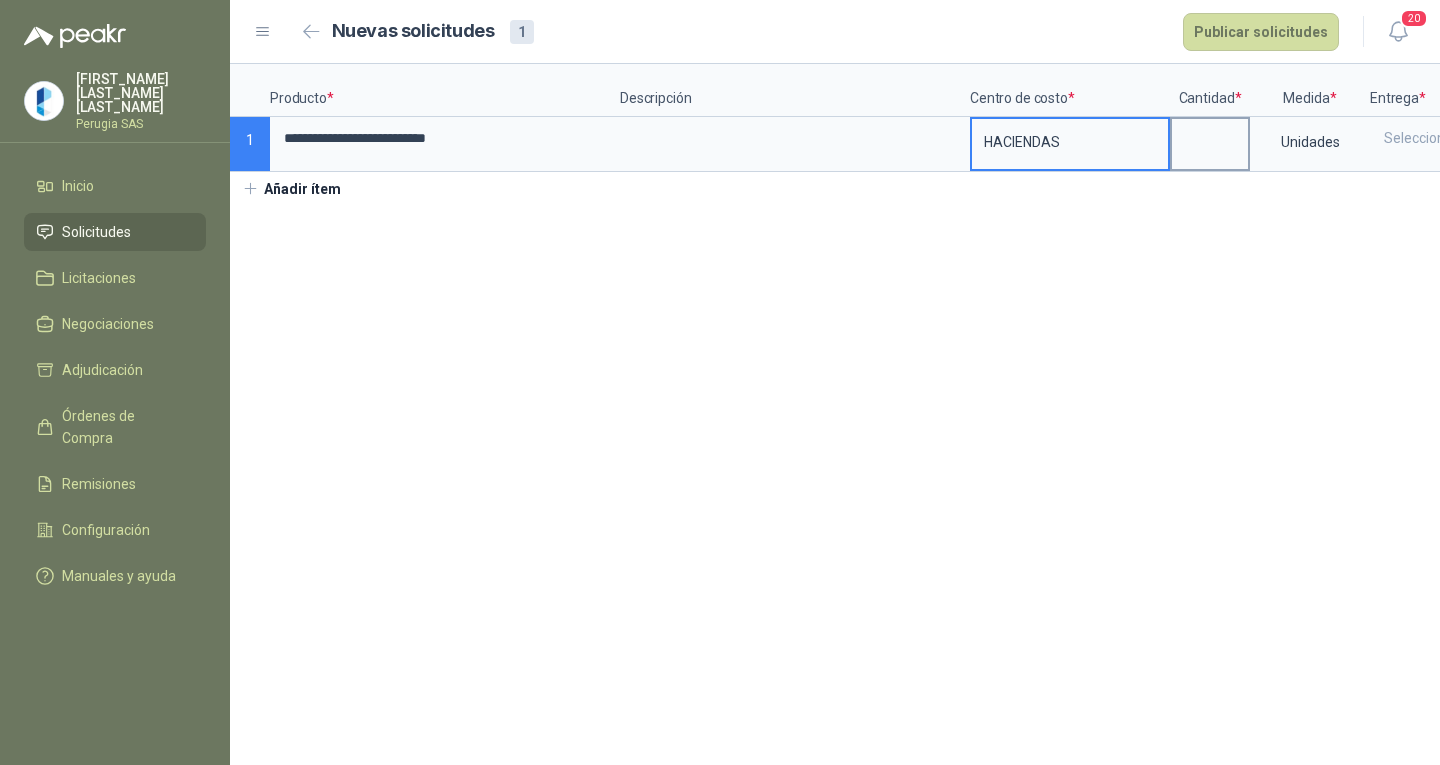 click at bounding box center [1210, 138] 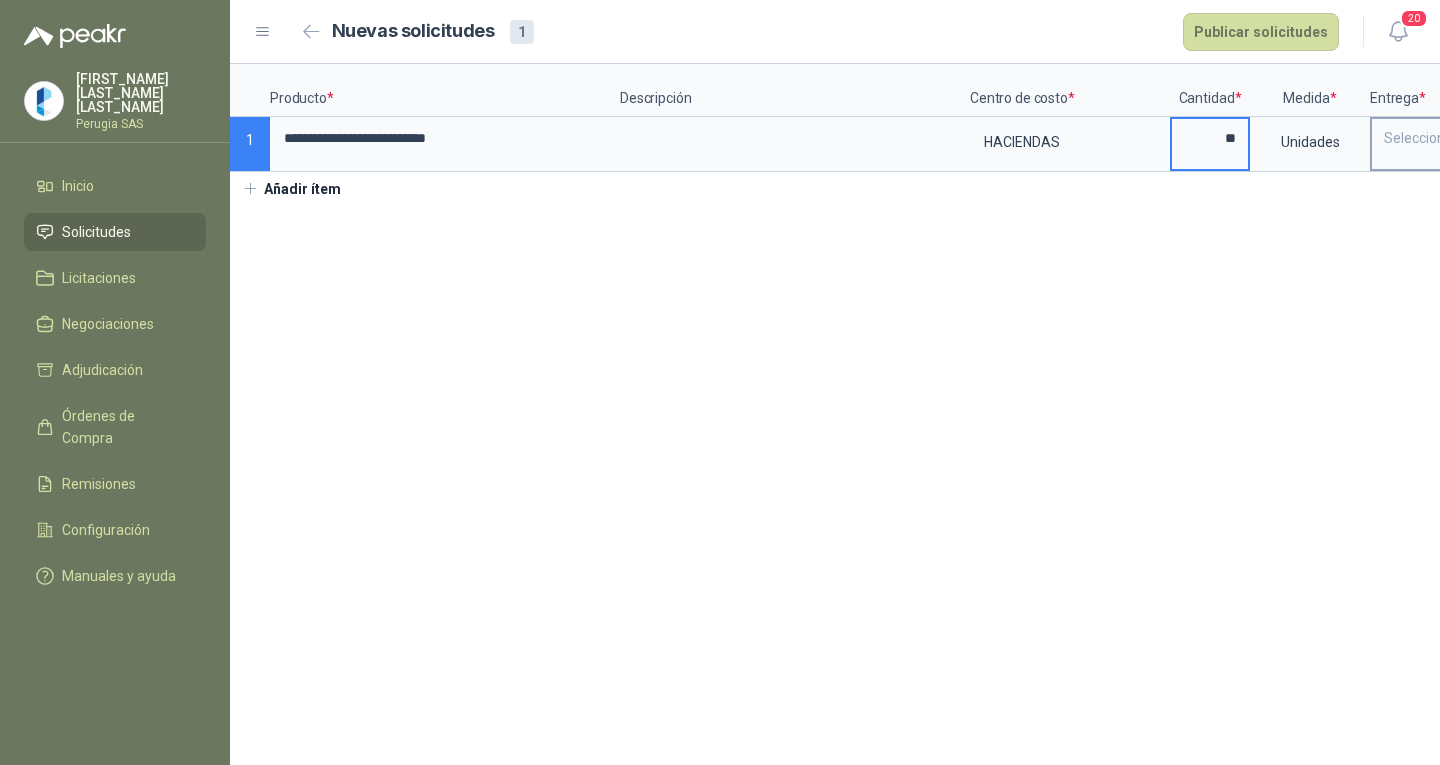 type on "**" 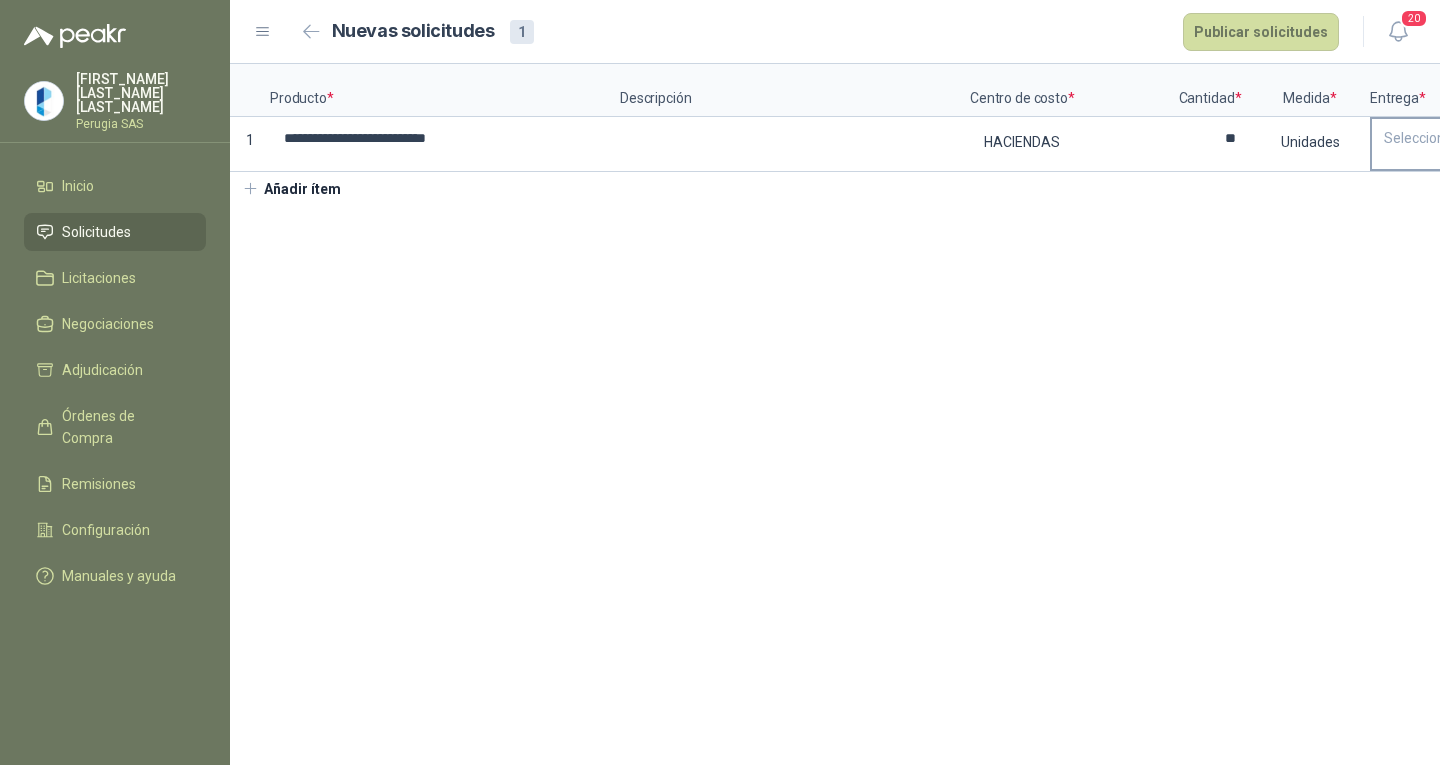 click on "Selecciona" at bounding box center (1445, 138) 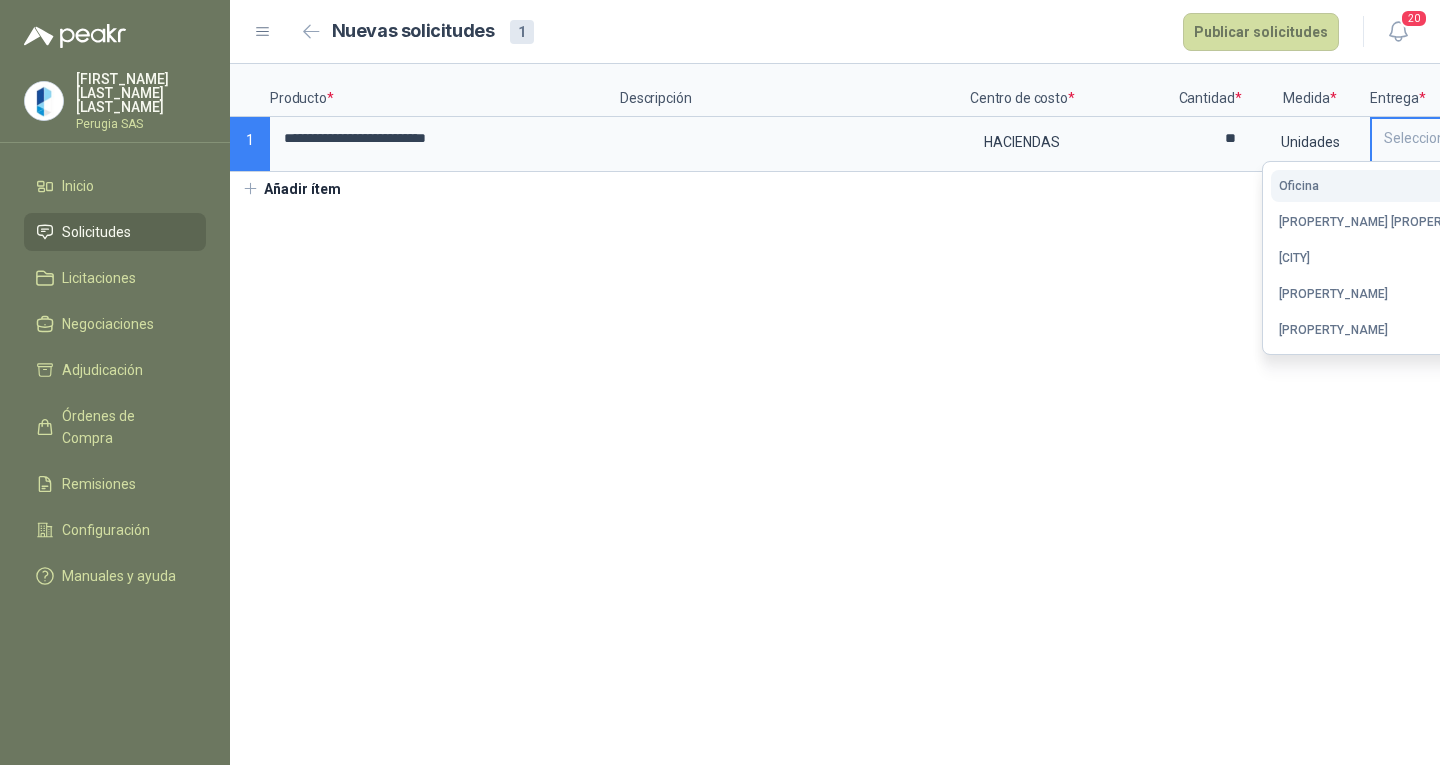 click on "Oficina" at bounding box center (1299, 186) 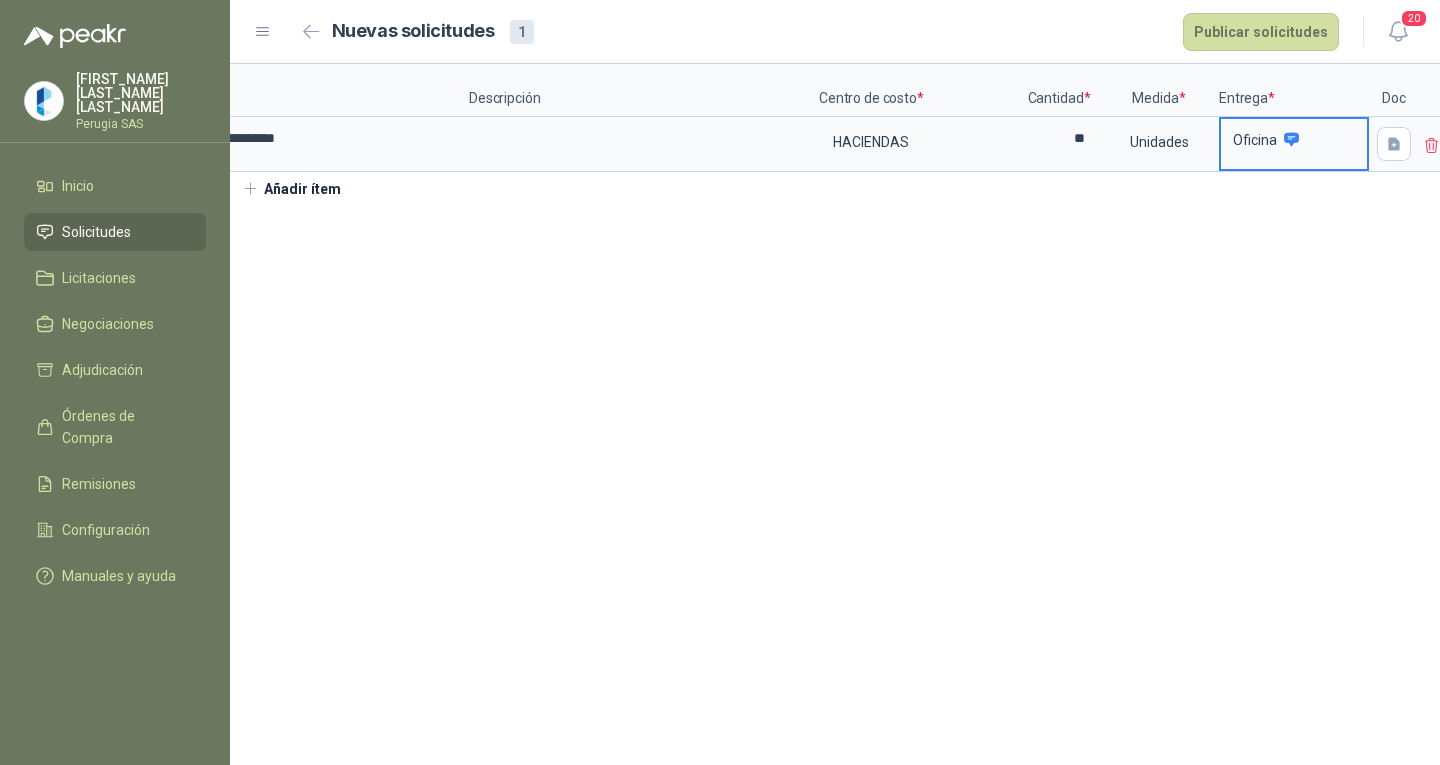 scroll, scrollTop: 0, scrollLeft: 183, axis: horizontal 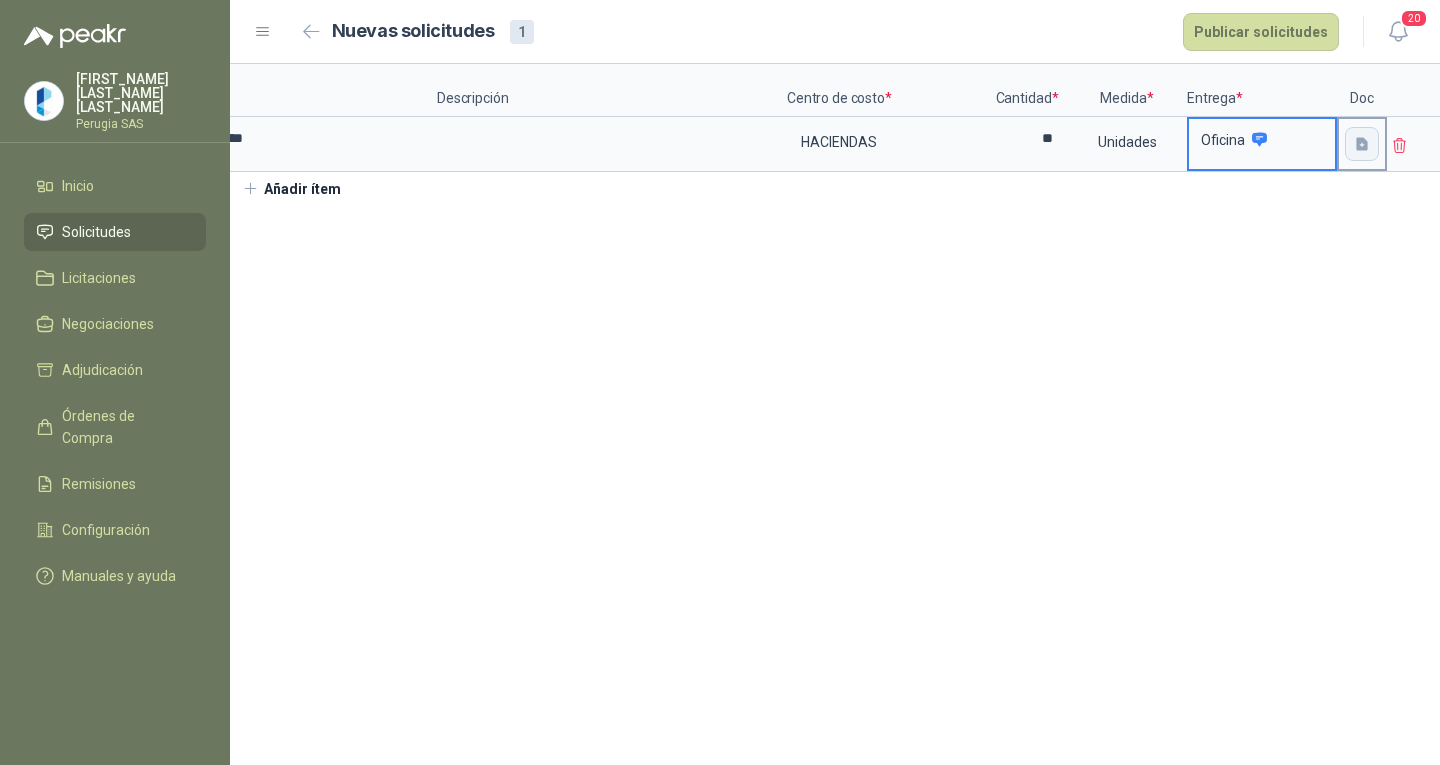 click at bounding box center [1362, 144] 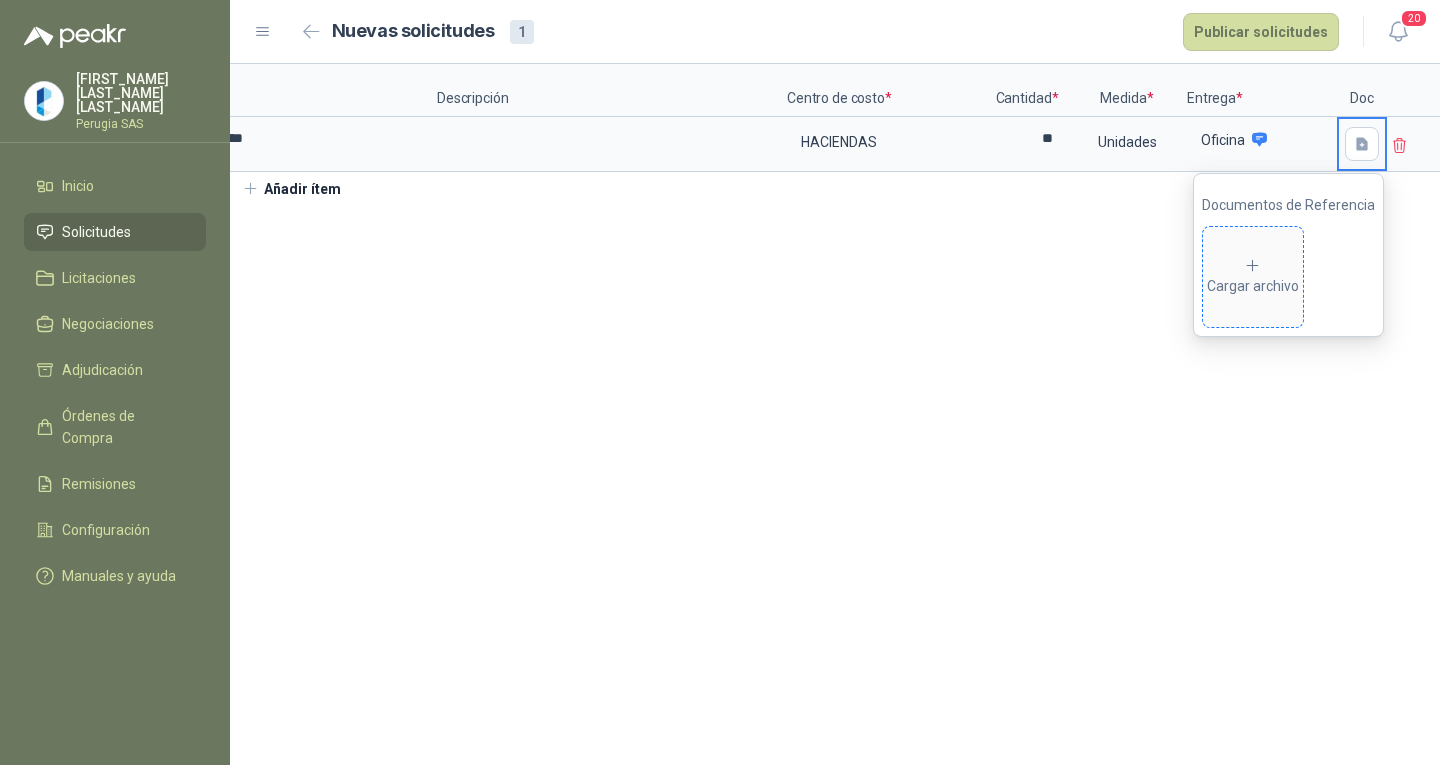 click on "Cargar archivo" at bounding box center (1253, 277) 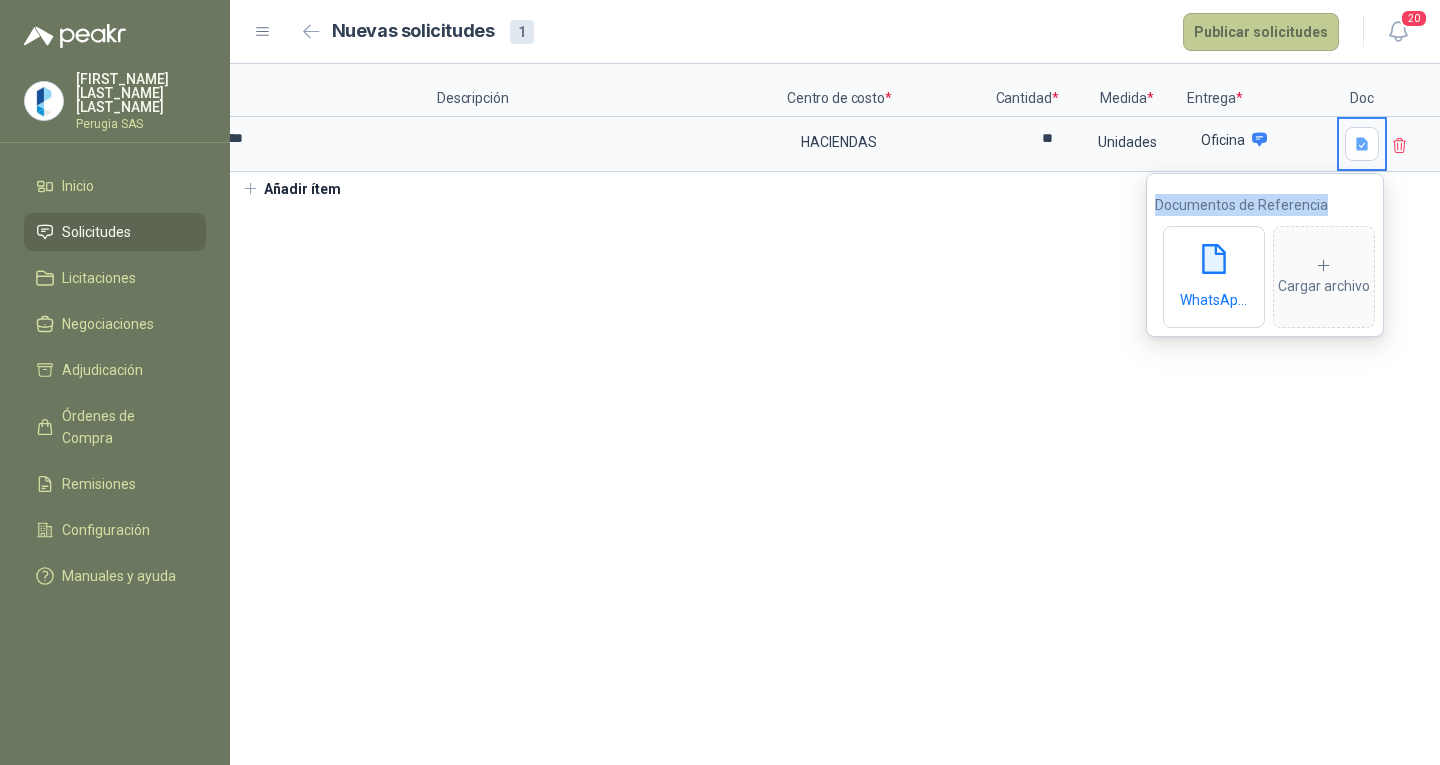 click on "Publicar solicitudes" at bounding box center [1261, 32] 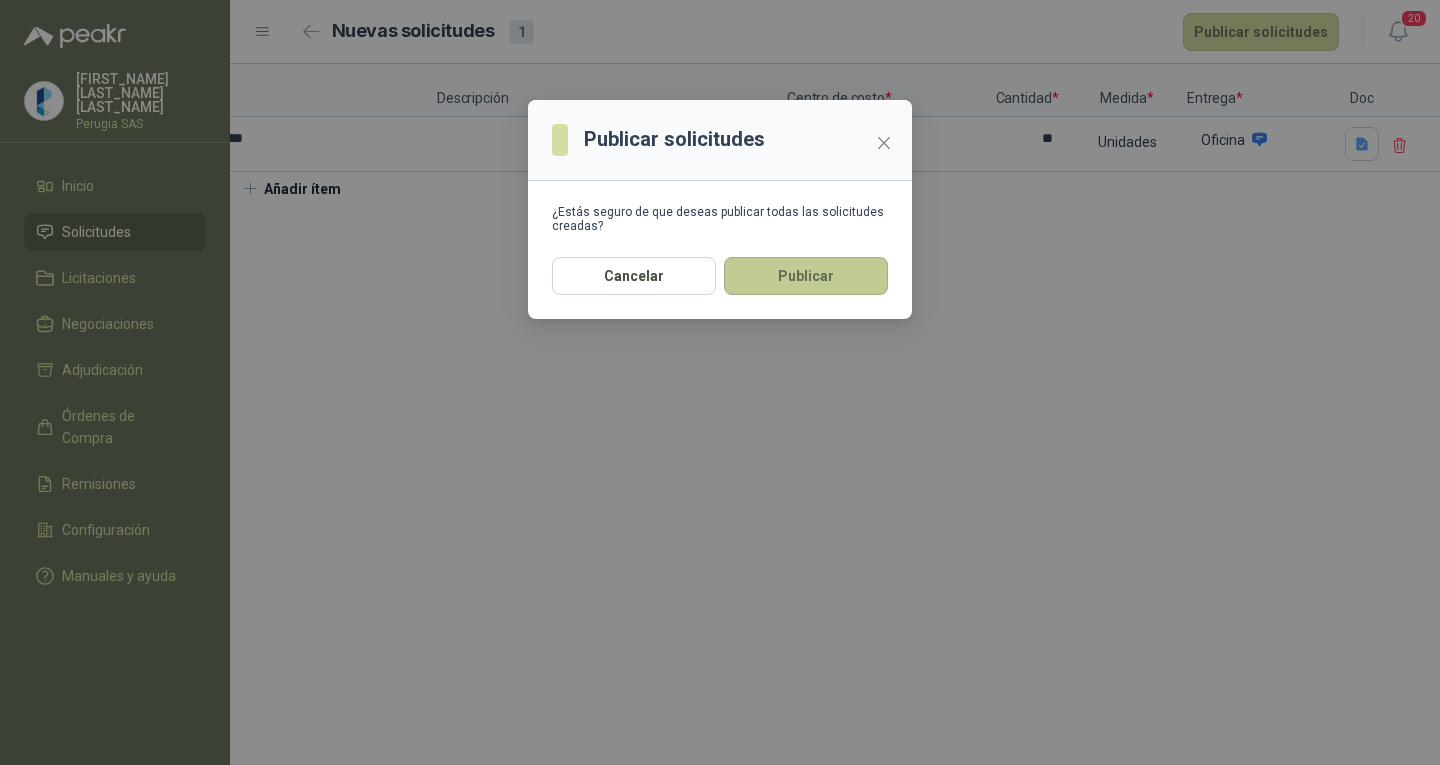 click on "Publicar" at bounding box center [806, 276] 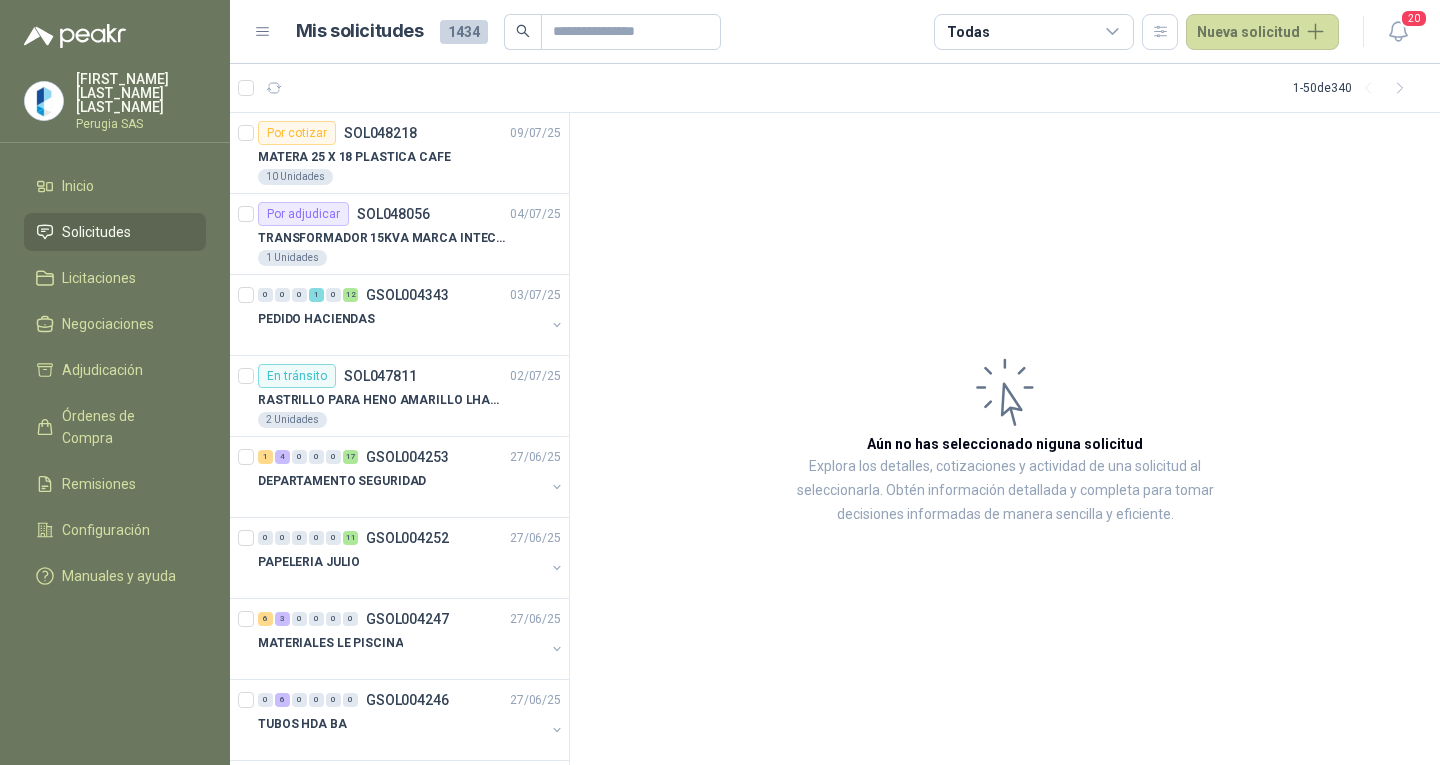 click on "Solicitudes" at bounding box center [96, 232] 